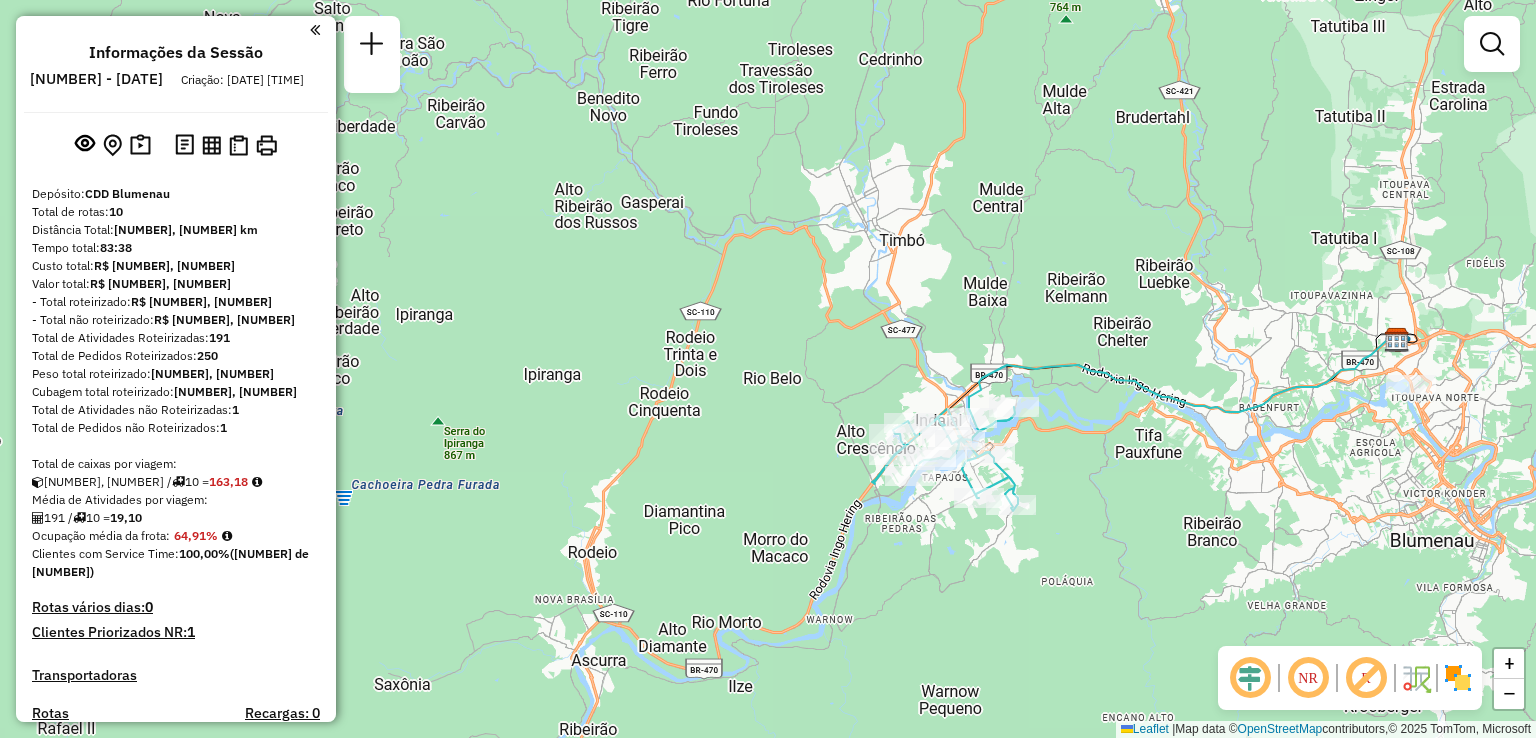 scroll, scrollTop: 0, scrollLeft: 0, axis: both 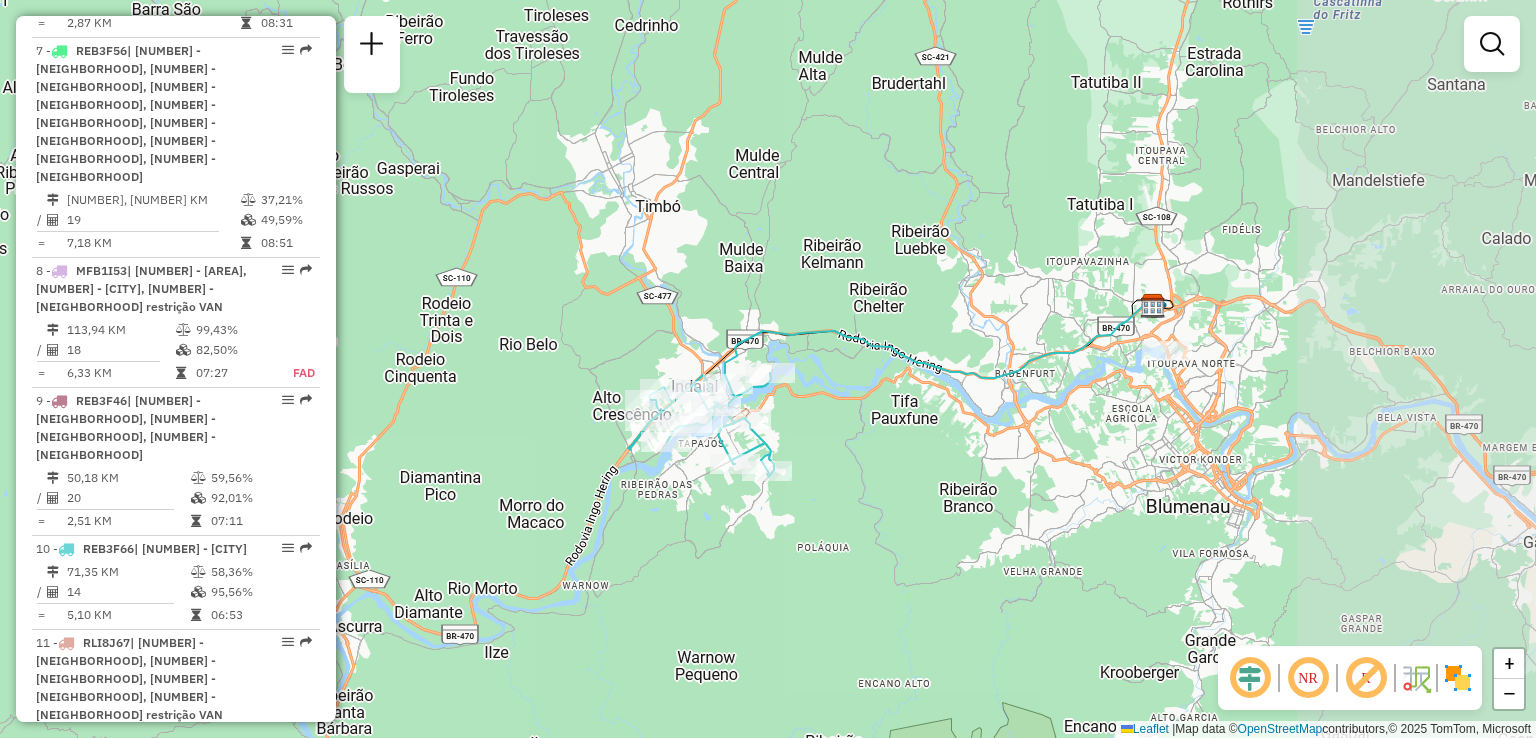 drag, startPoint x: 930, startPoint y: 506, endPoint x: 907, endPoint y: 505, distance: 23.021729 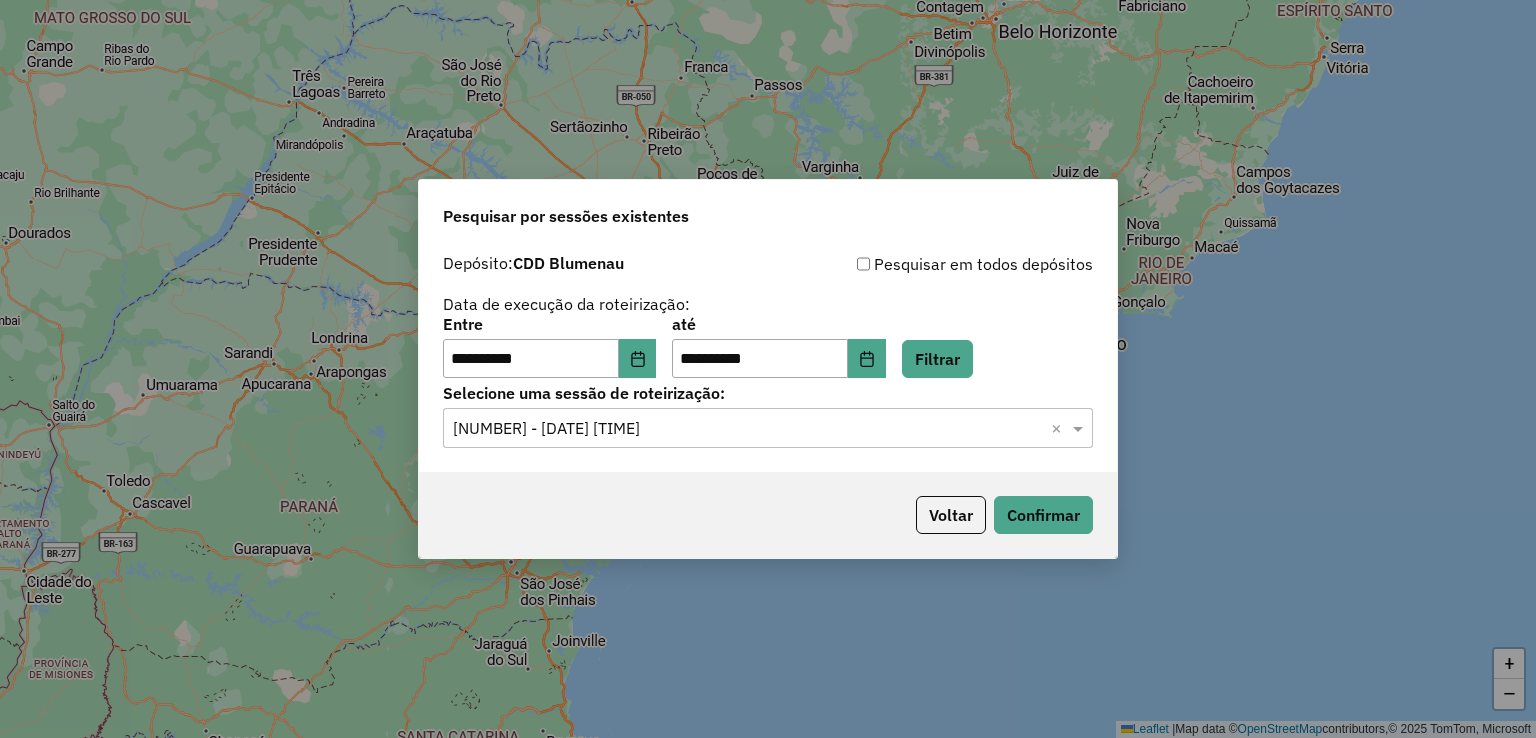 scroll, scrollTop: 0, scrollLeft: 0, axis: both 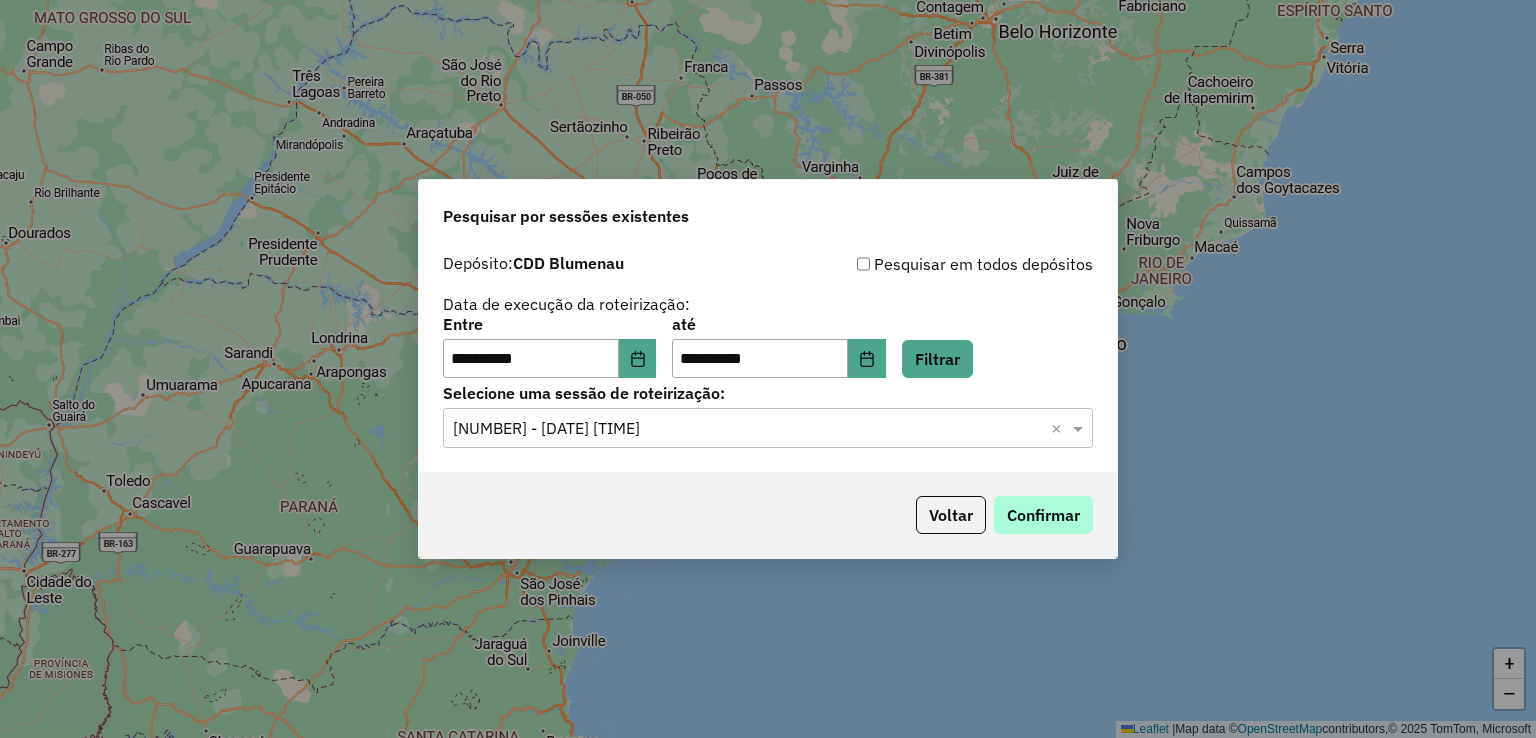 click on "Confirmar" 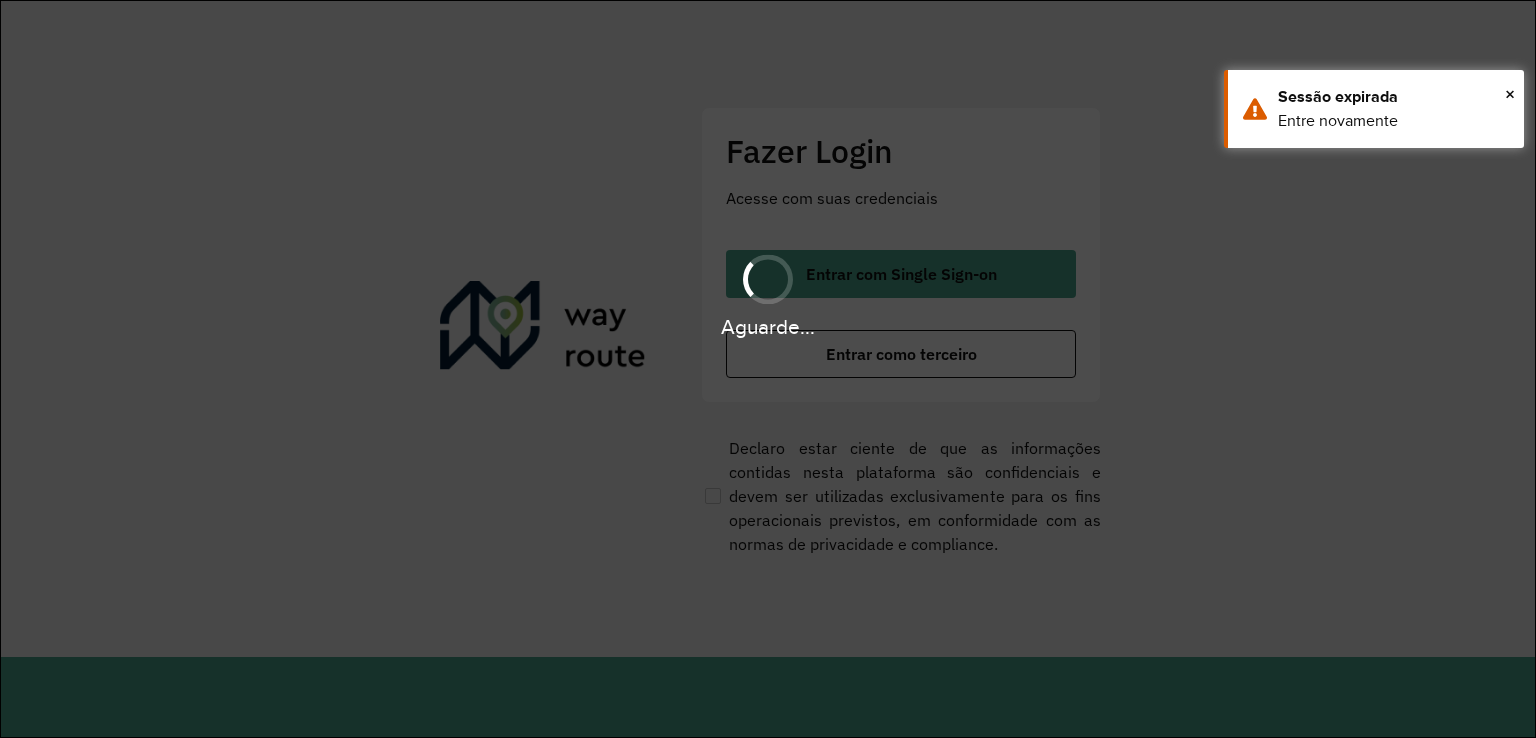 scroll, scrollTop: 0, scrollLeft: 0, axis: both 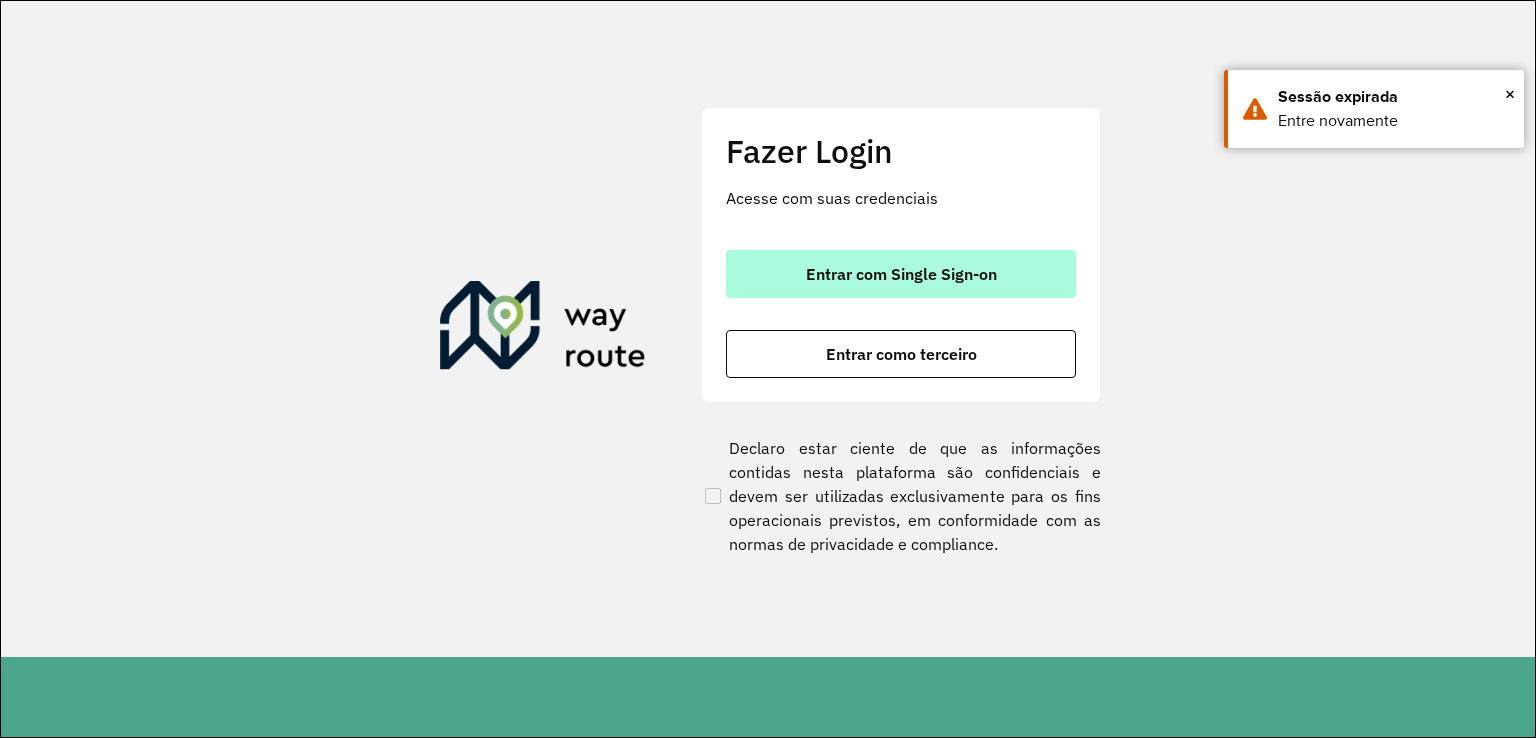 click on "Entrar com Single Sign-on" at bounding box center [901, 274] 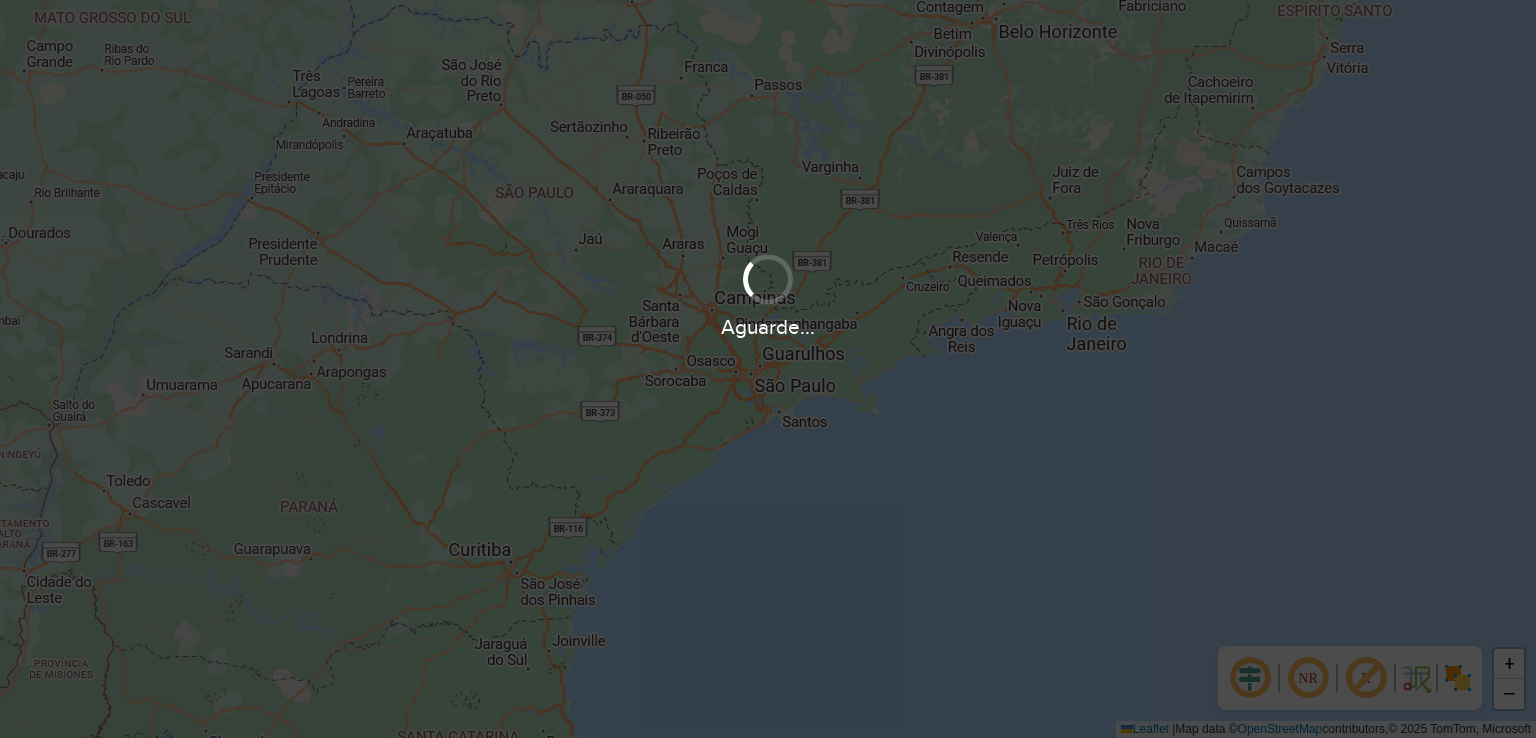 scroll, scrollTop: 0, scrollLeft: 0, axis: both 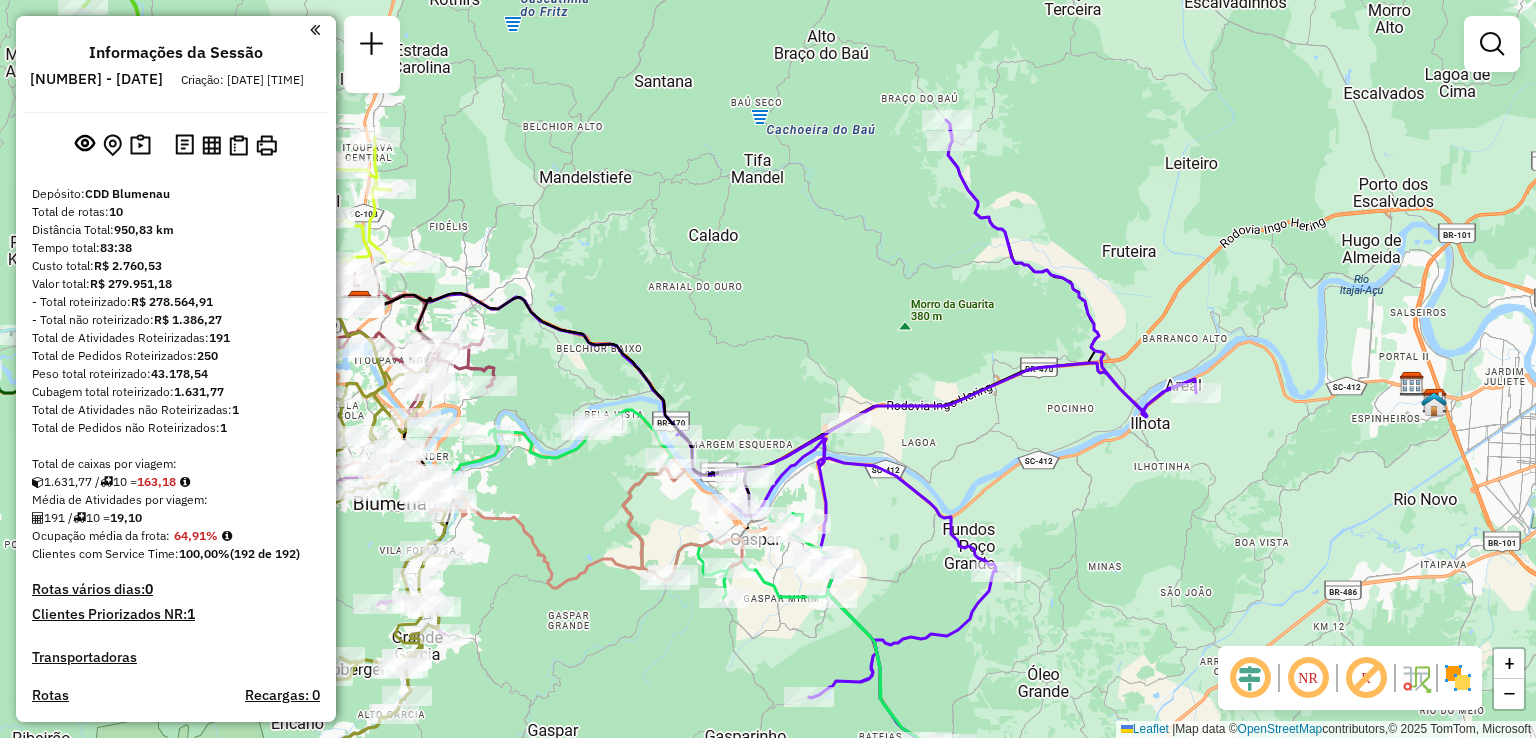 select on "**********" 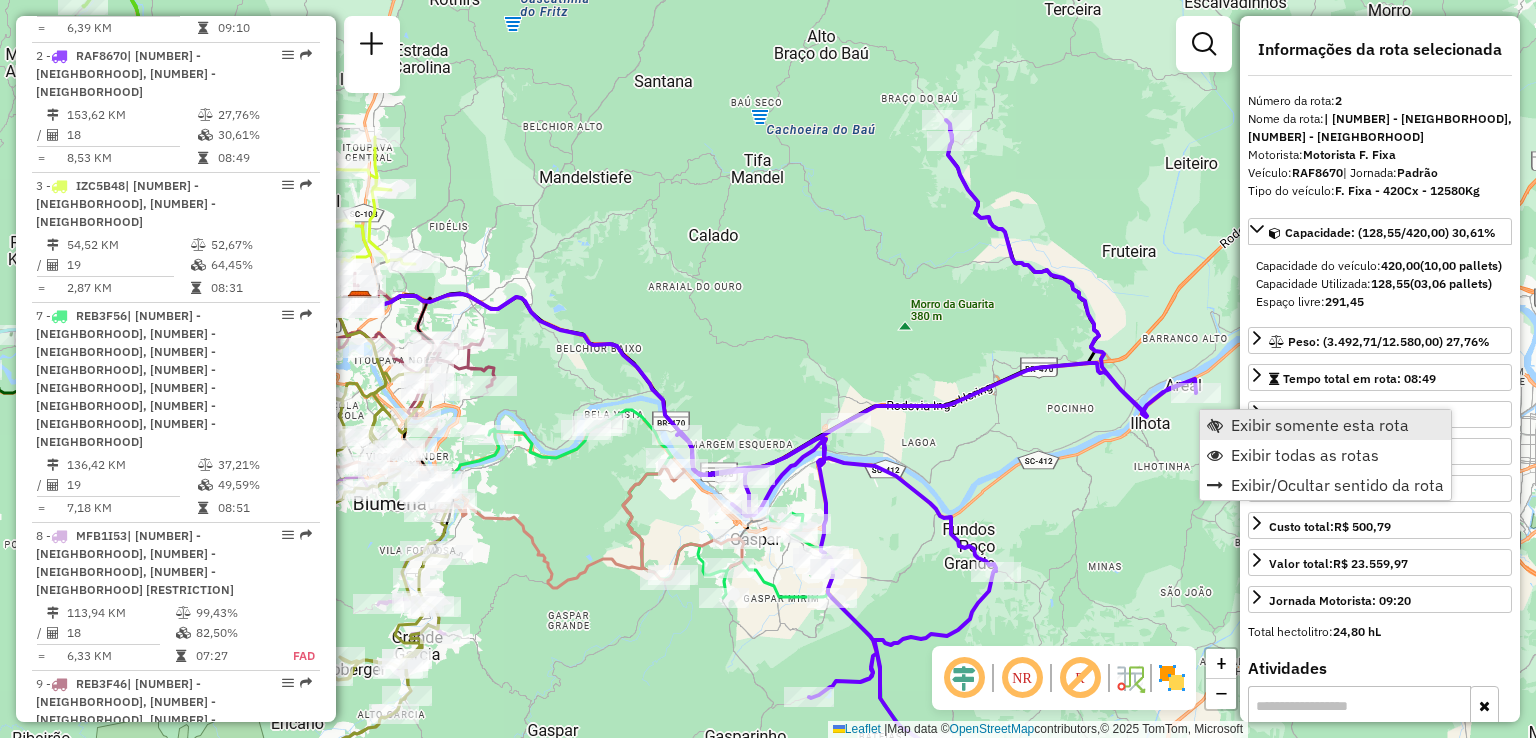 scroll, scrollTop: 882, scrollLeft: 0, axis: vertical 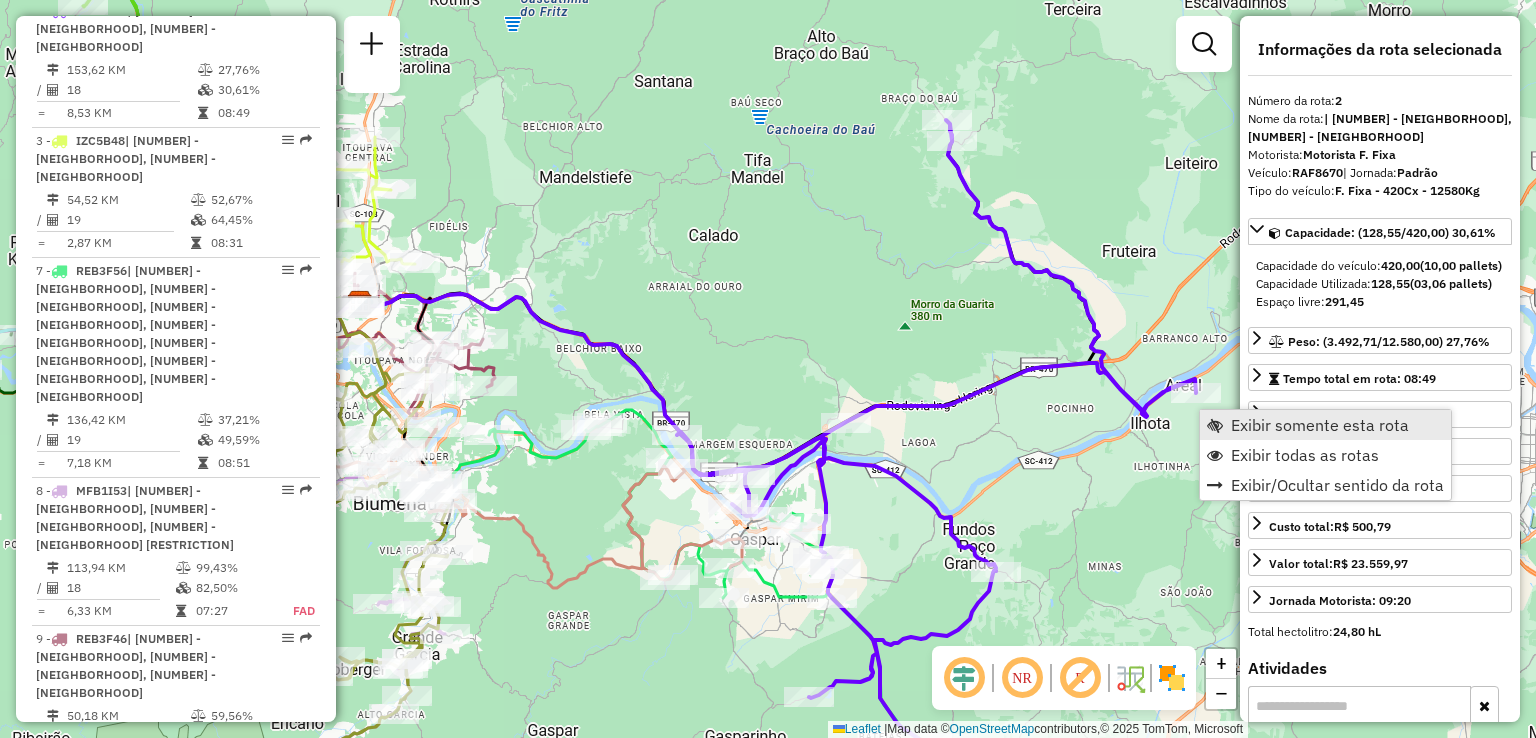 click on "Exibir somente esta rota" at bounding box center [1320, 425] 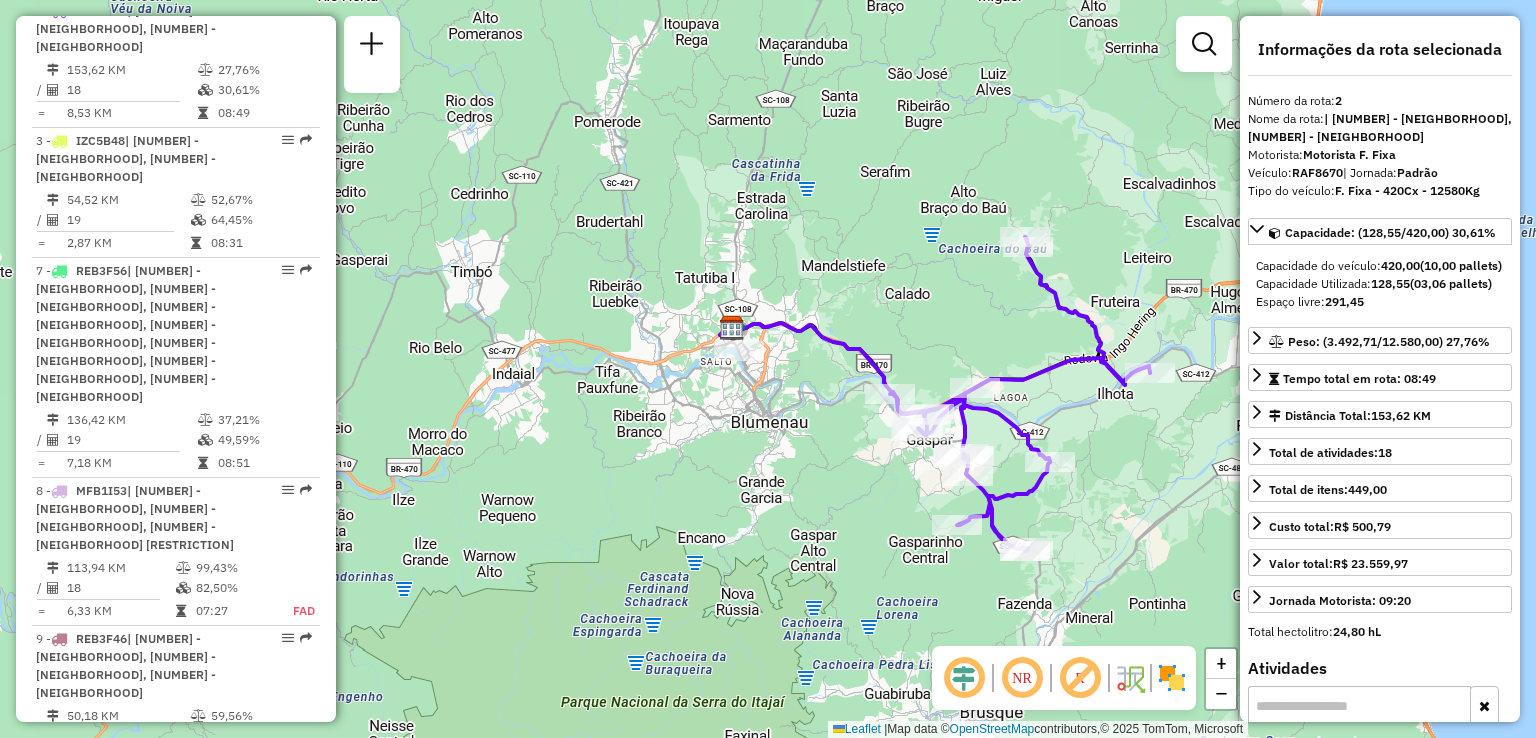 drag, startPoint x: 813, startPoint y: 535, endPoint x: 867, endPoint y: 539, distance: 54.147945 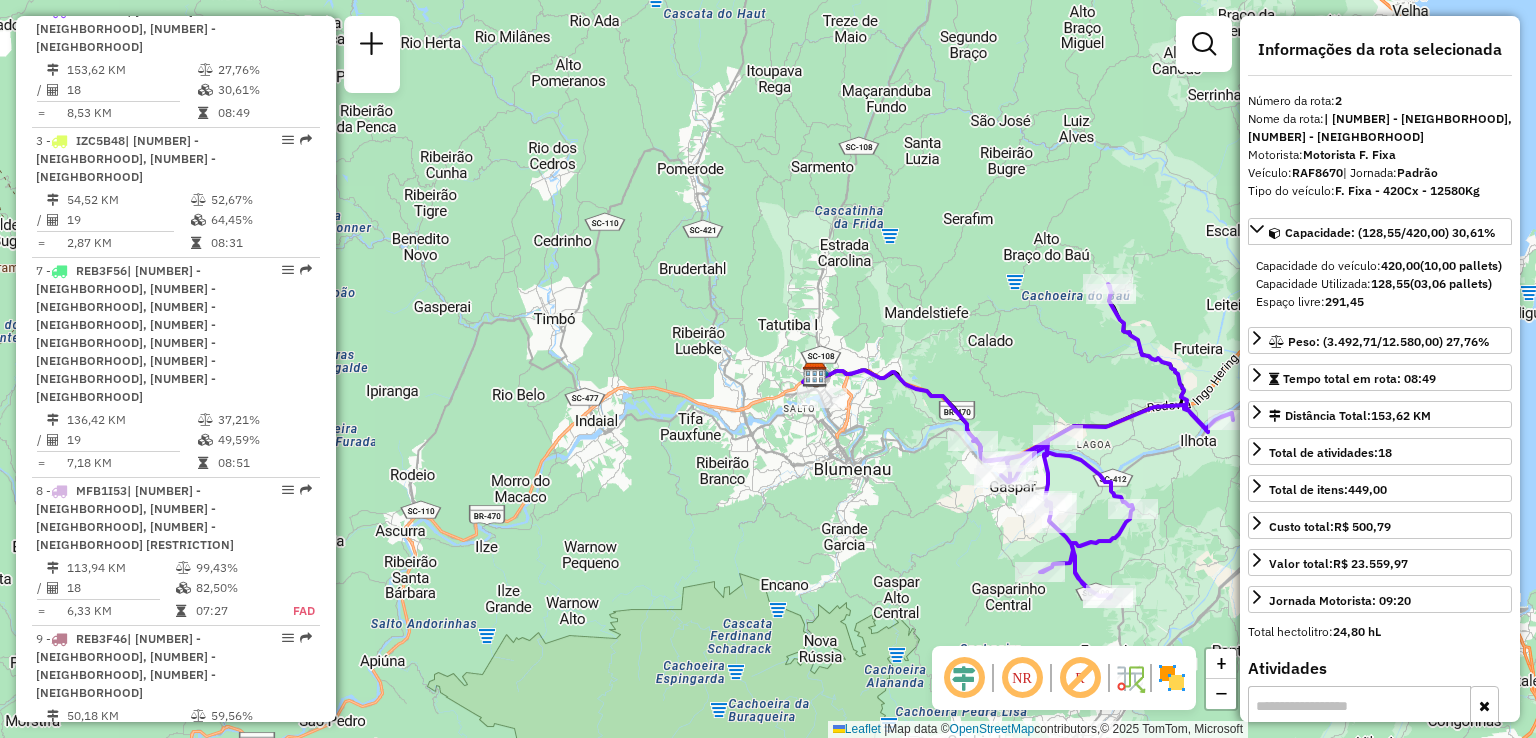 drag, startPoint x: 864, startPoint y: 509, endPoint x: 903, endPoint y: 552, distance: 58.0517 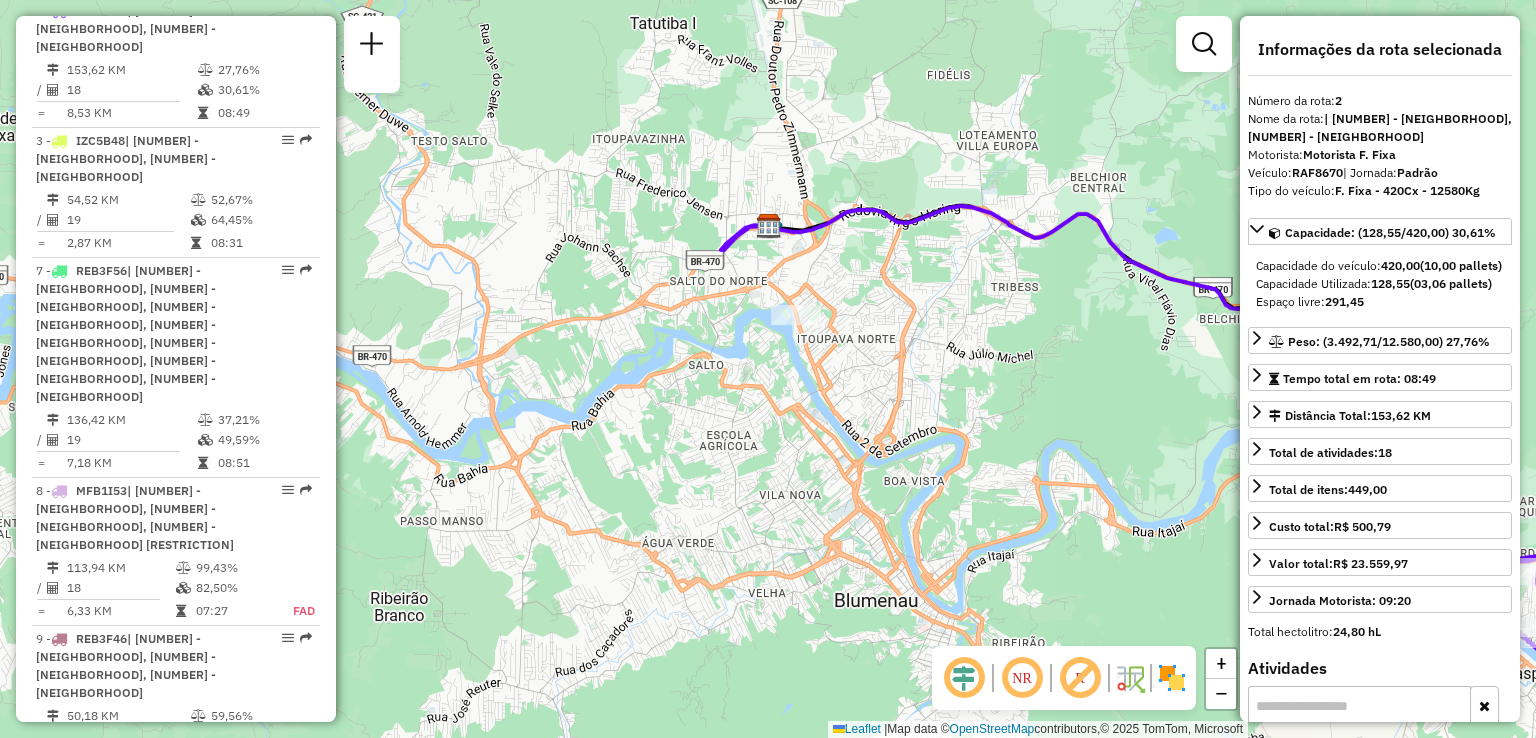 drag, startPoint x: 804, startPoint y: 473, endPoint x: 616, endPoint y: 480, distance: 188.13028 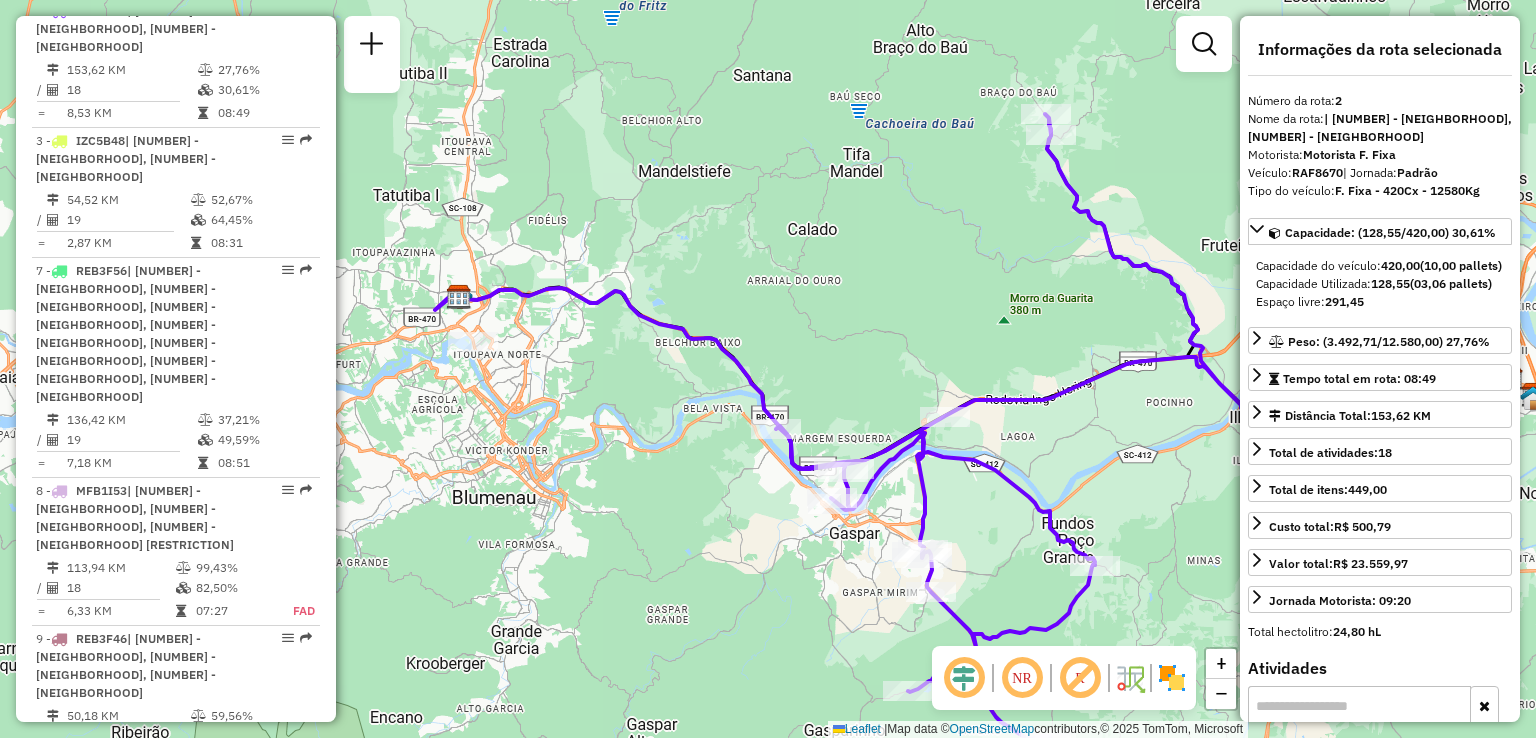 drag, startPoint x: 900, startPoint y: 441, endPoint x: 740, endPoint y: 441, distance: 160 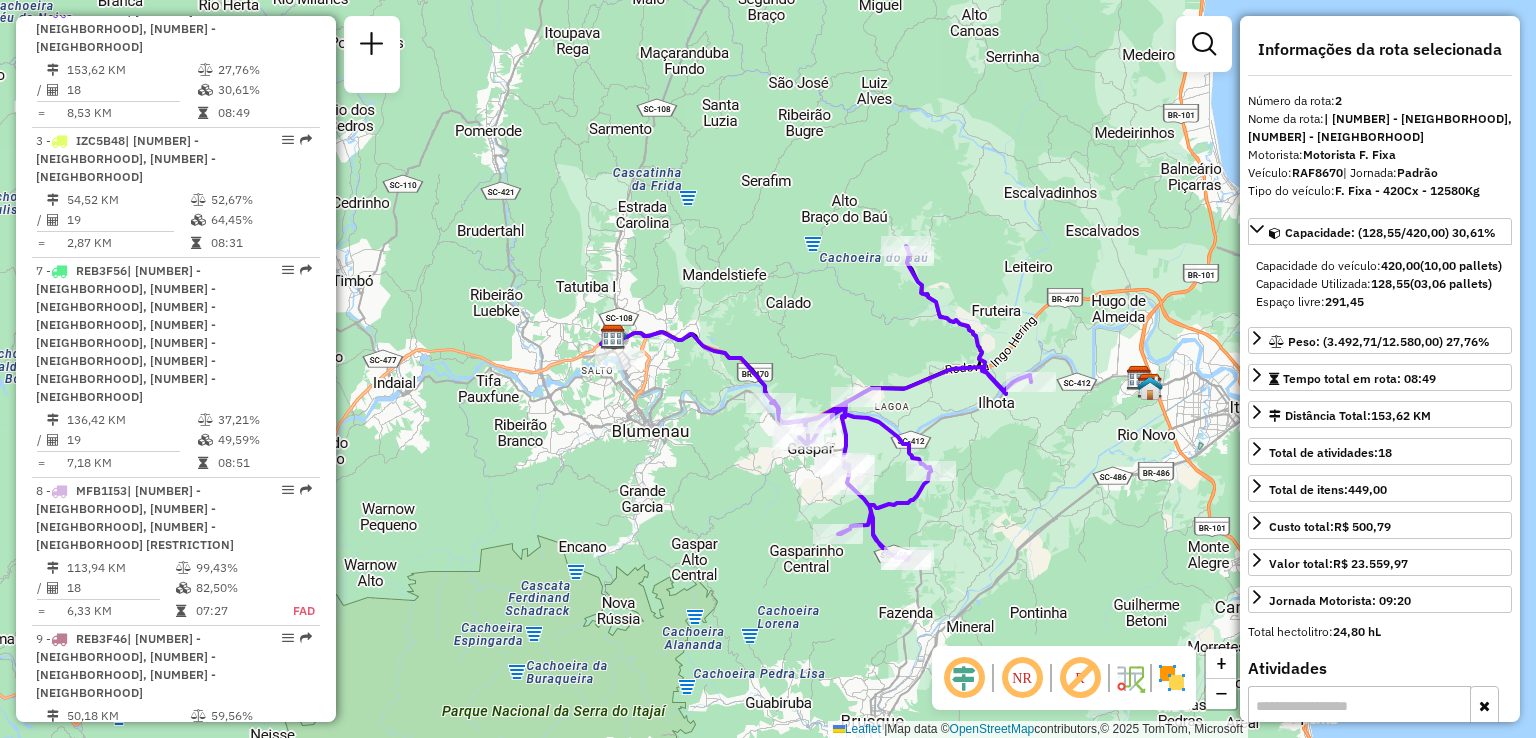 drag, startPoint x: 812, startPoint y: 289, endPoint x: 812, endPoint y: 242, distance: 47 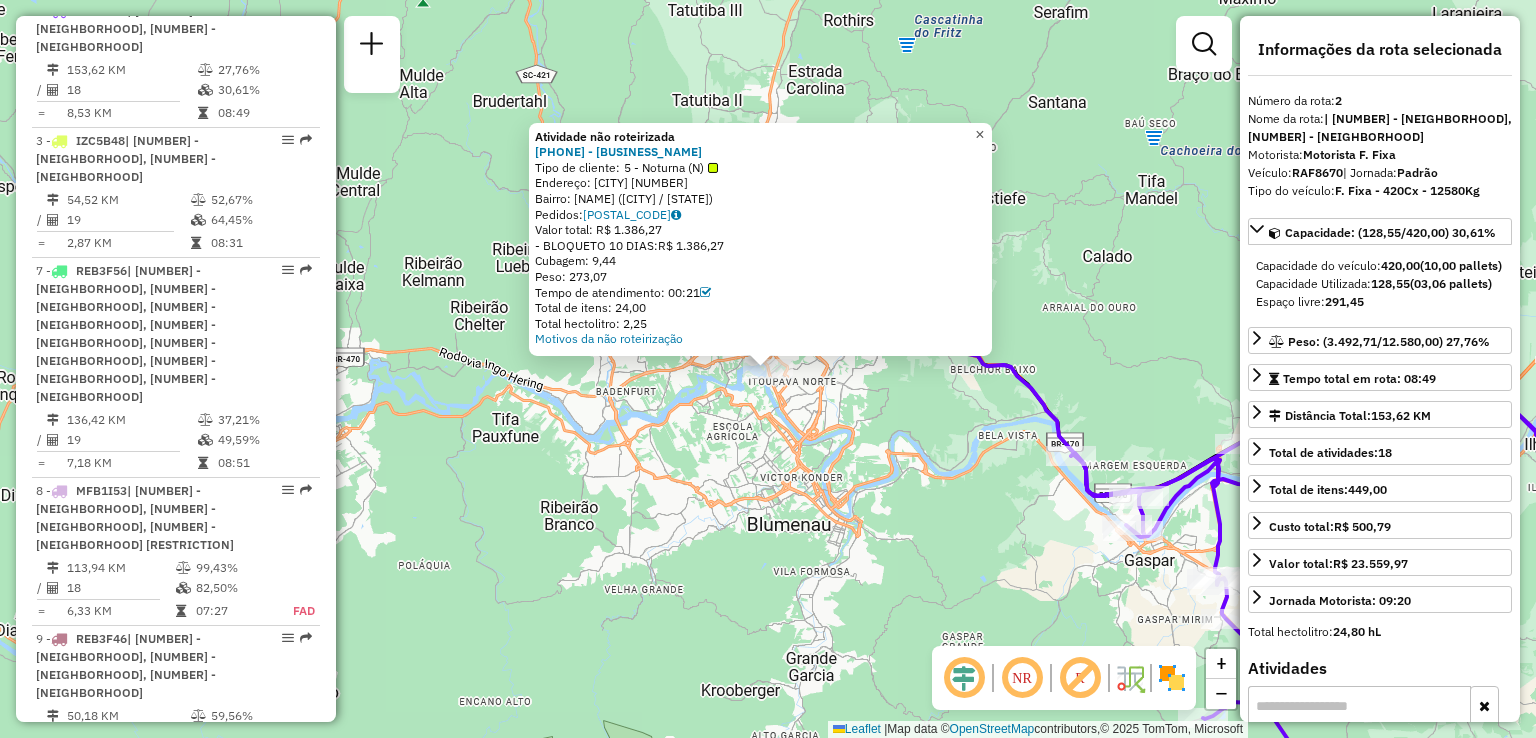 click on "×" 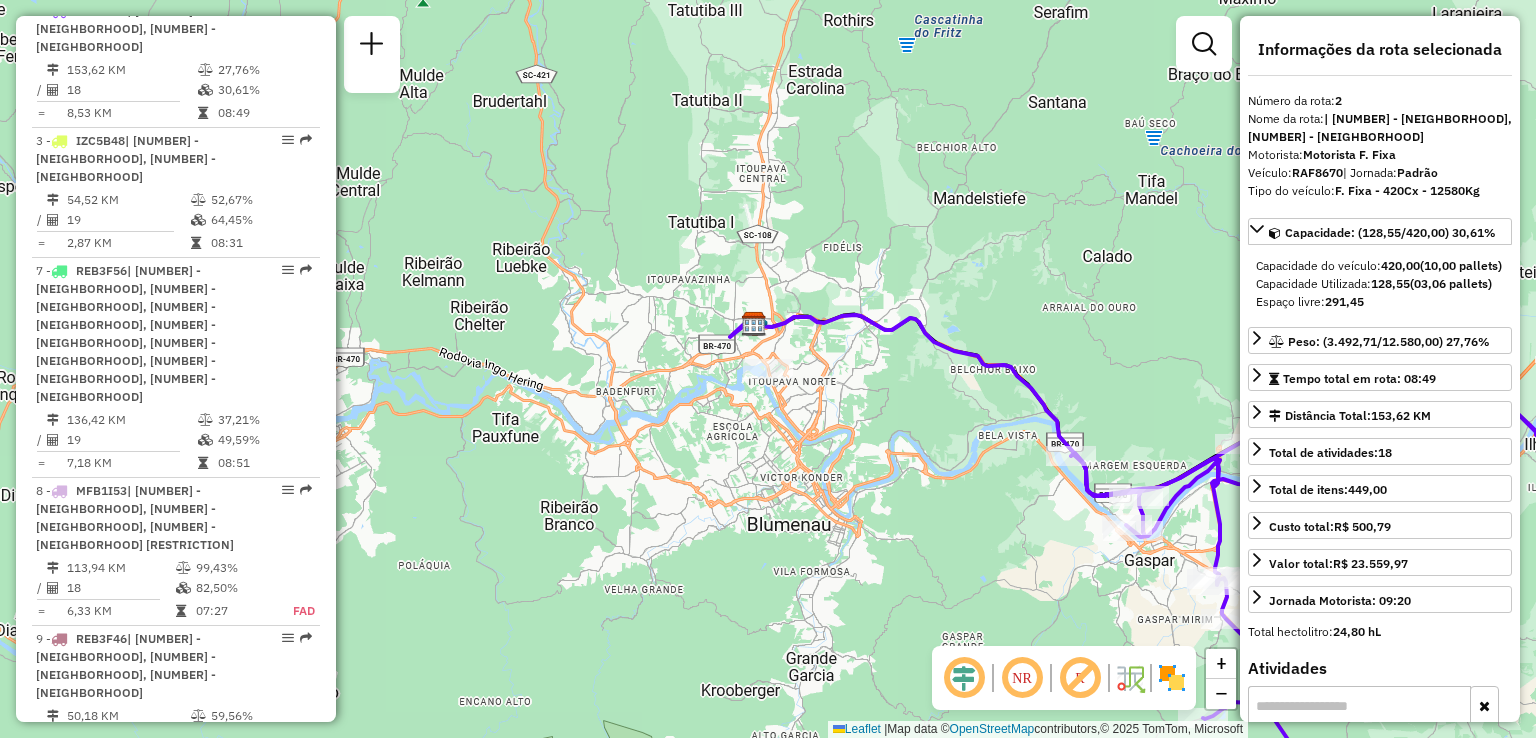 drag, startPoint x: 936, startPoint y: 291, endPoint x: 822, endPoint y: 185, distance: 155.6663 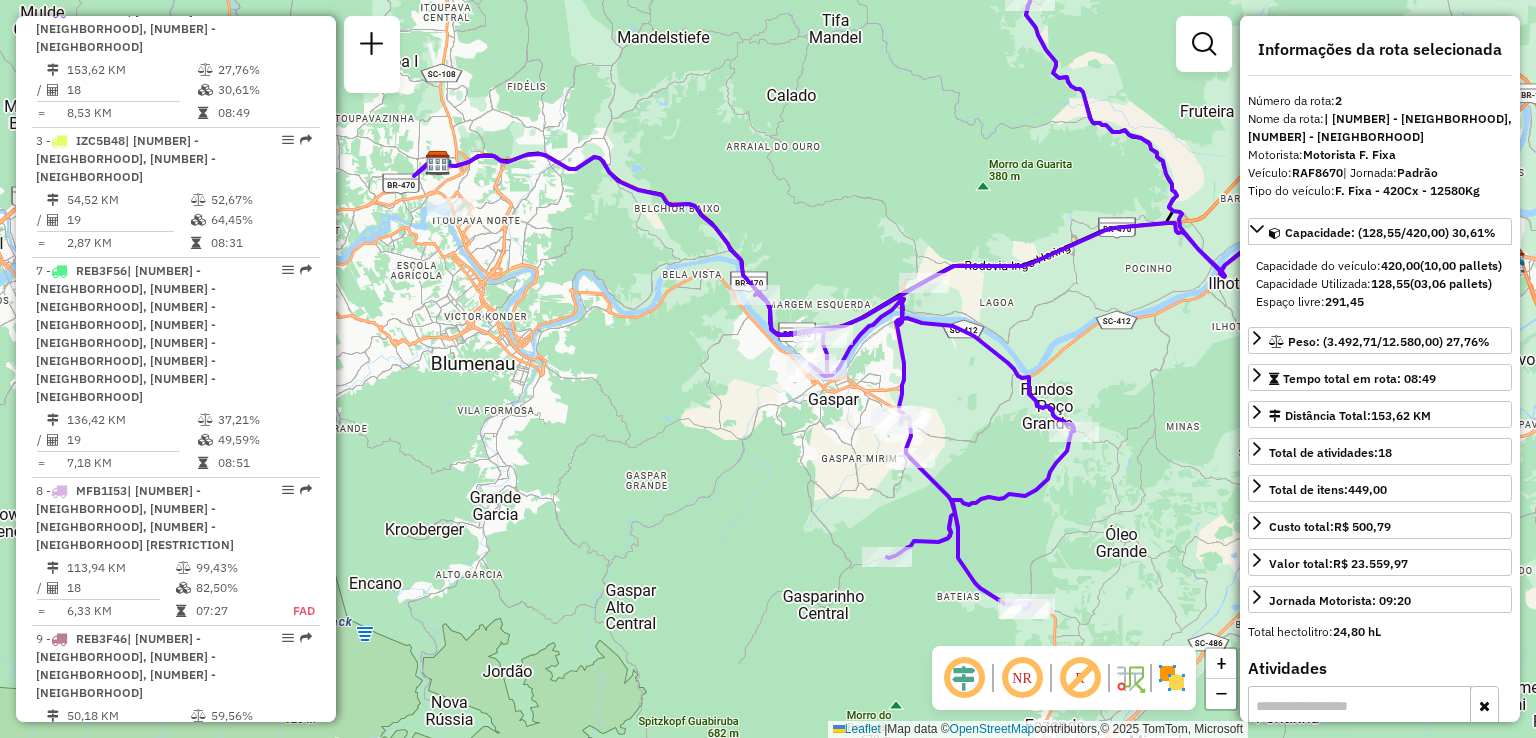 drag, startPoint x: 864, startPoint y: 293, endPoint x: 567, endPoint y: 257, distance: 299.17386 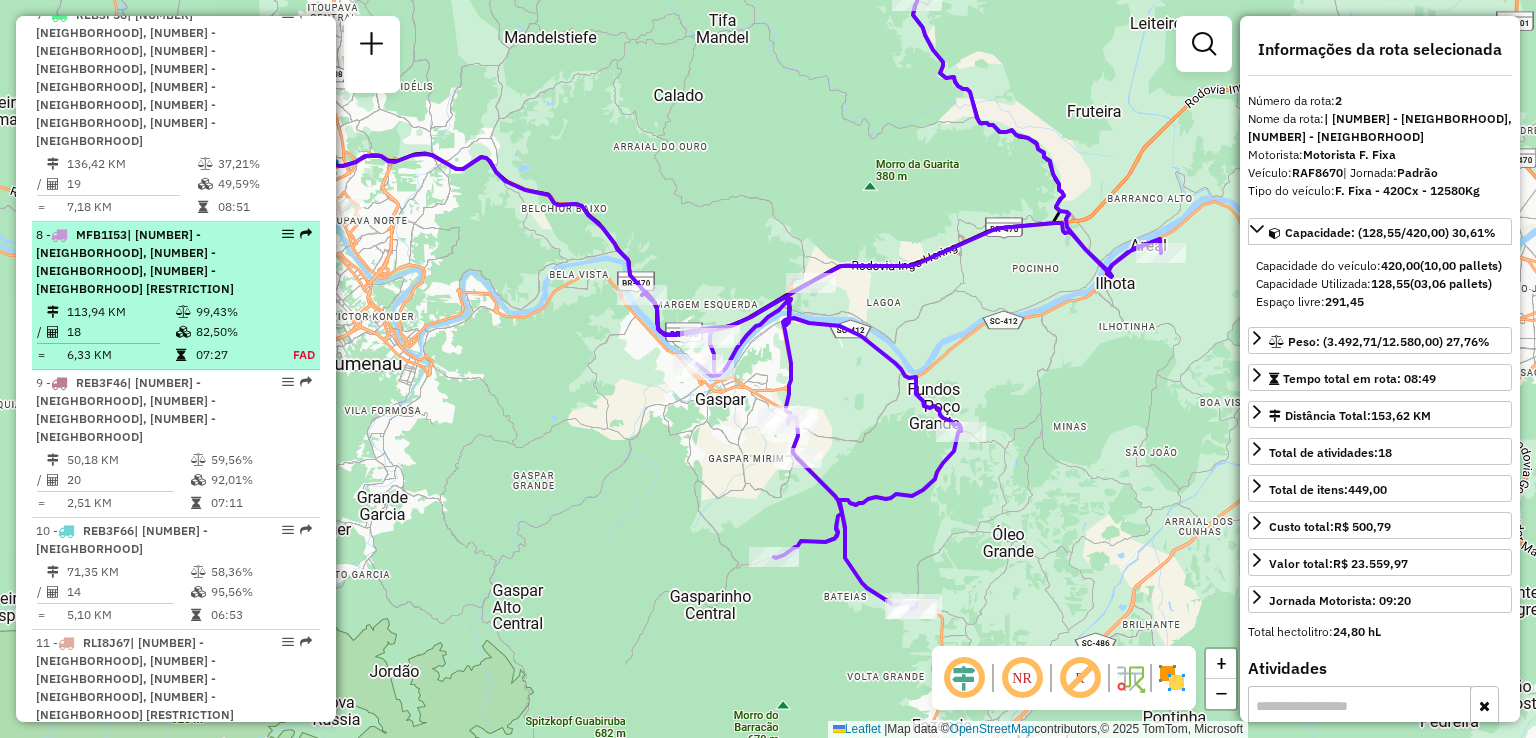 scroll, scrollTop: 1182, scrollLeft: 0, axis: vertical 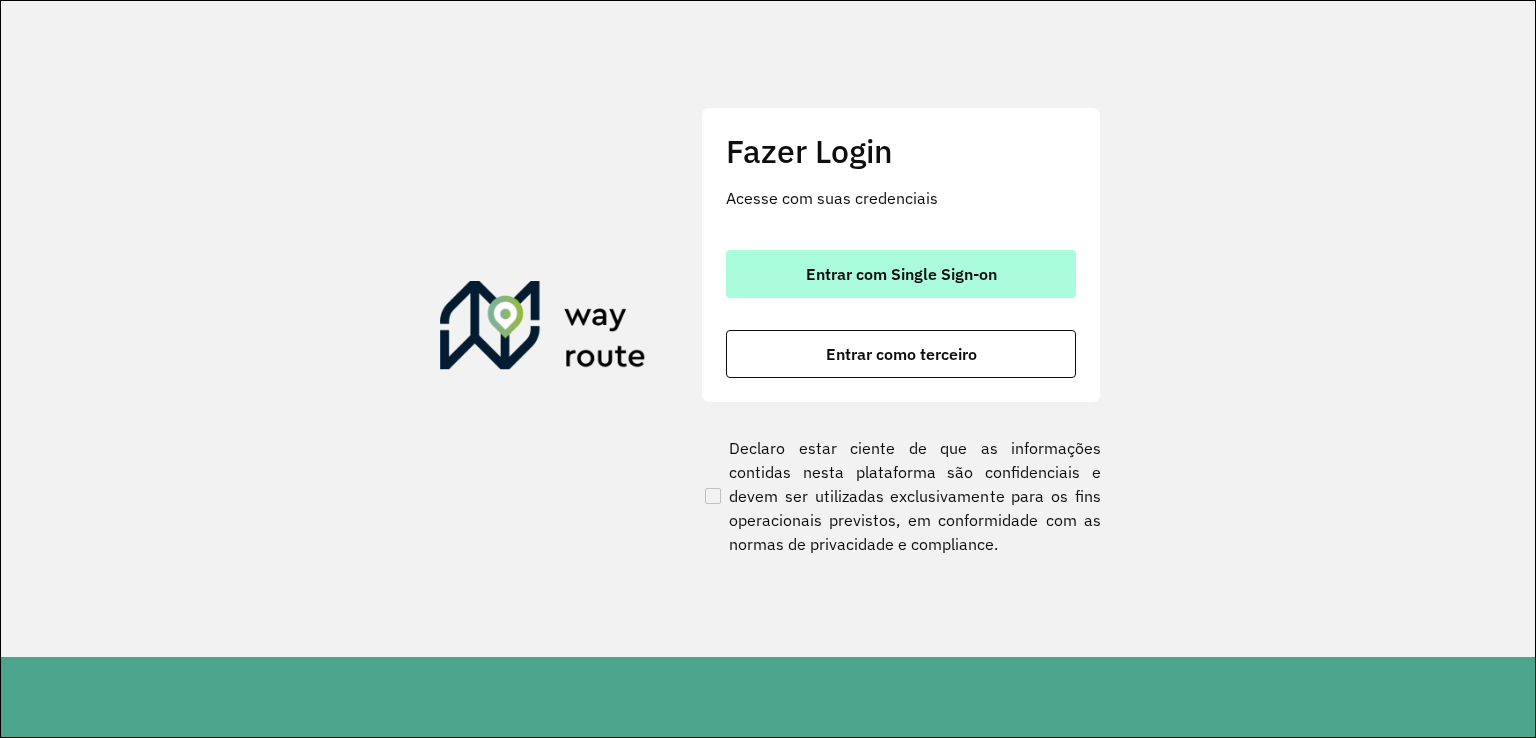 click on "Entrar com Single Sign-on" at bounding box center (901, 274) 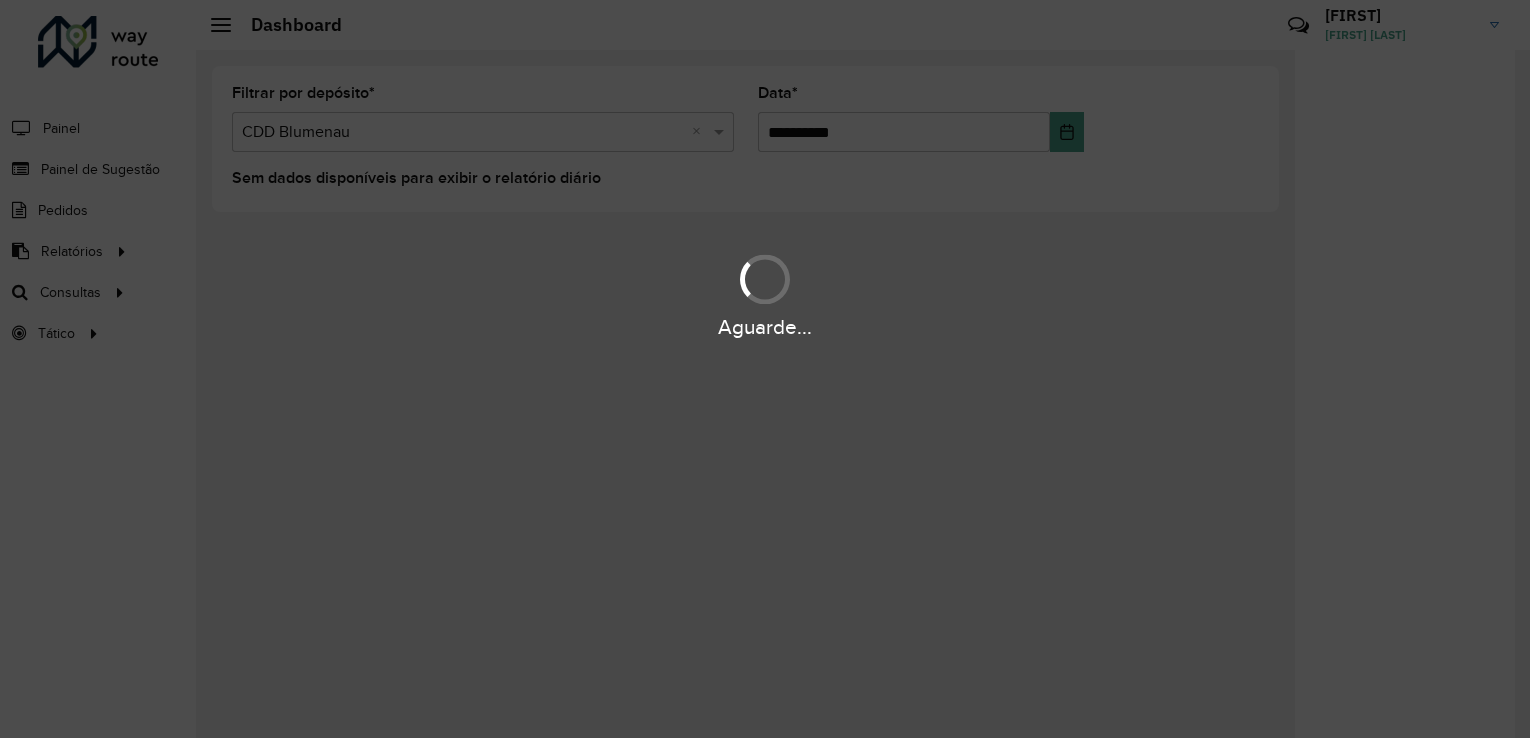 scroll, scrollTop: 0, scrollLeft: 0, axis: both 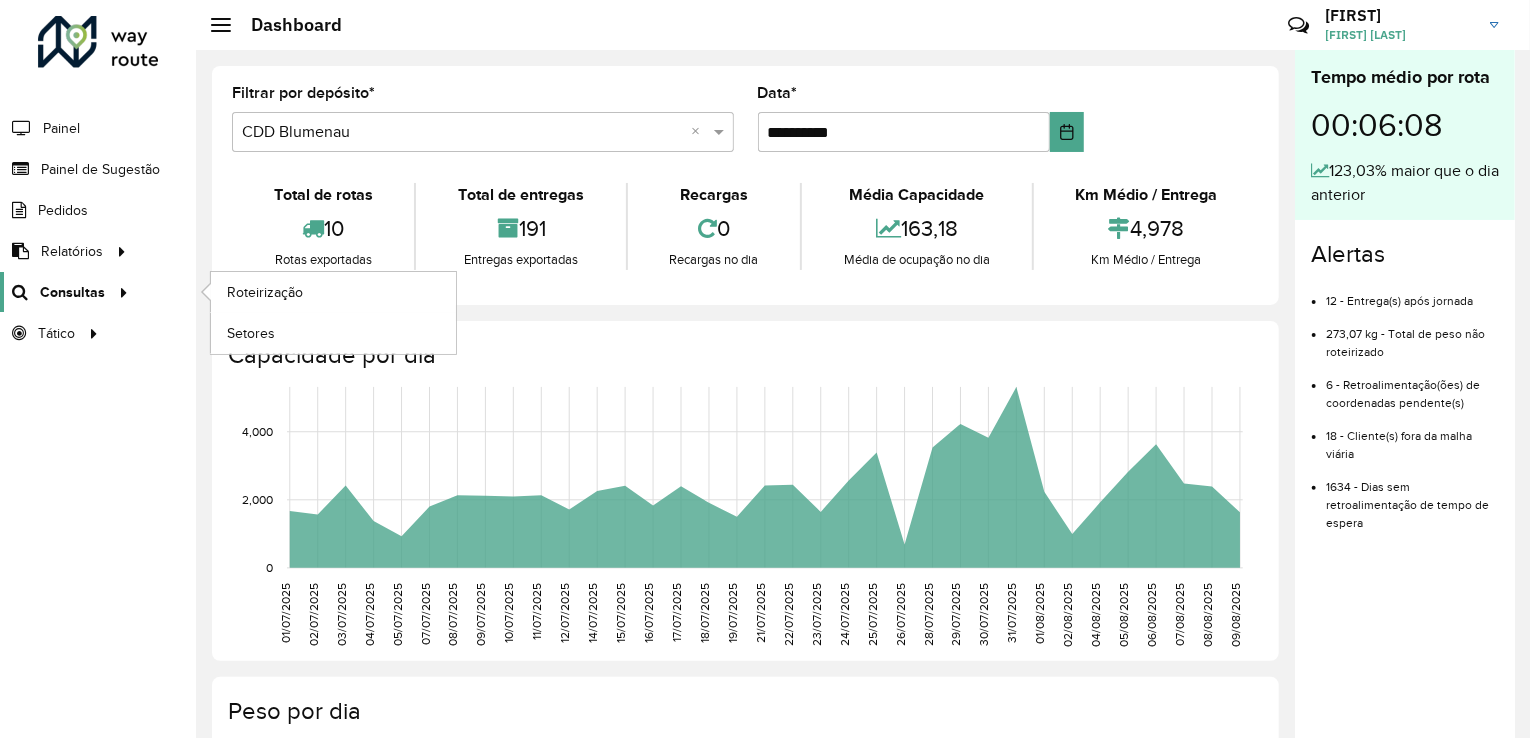 click on "Consultas" 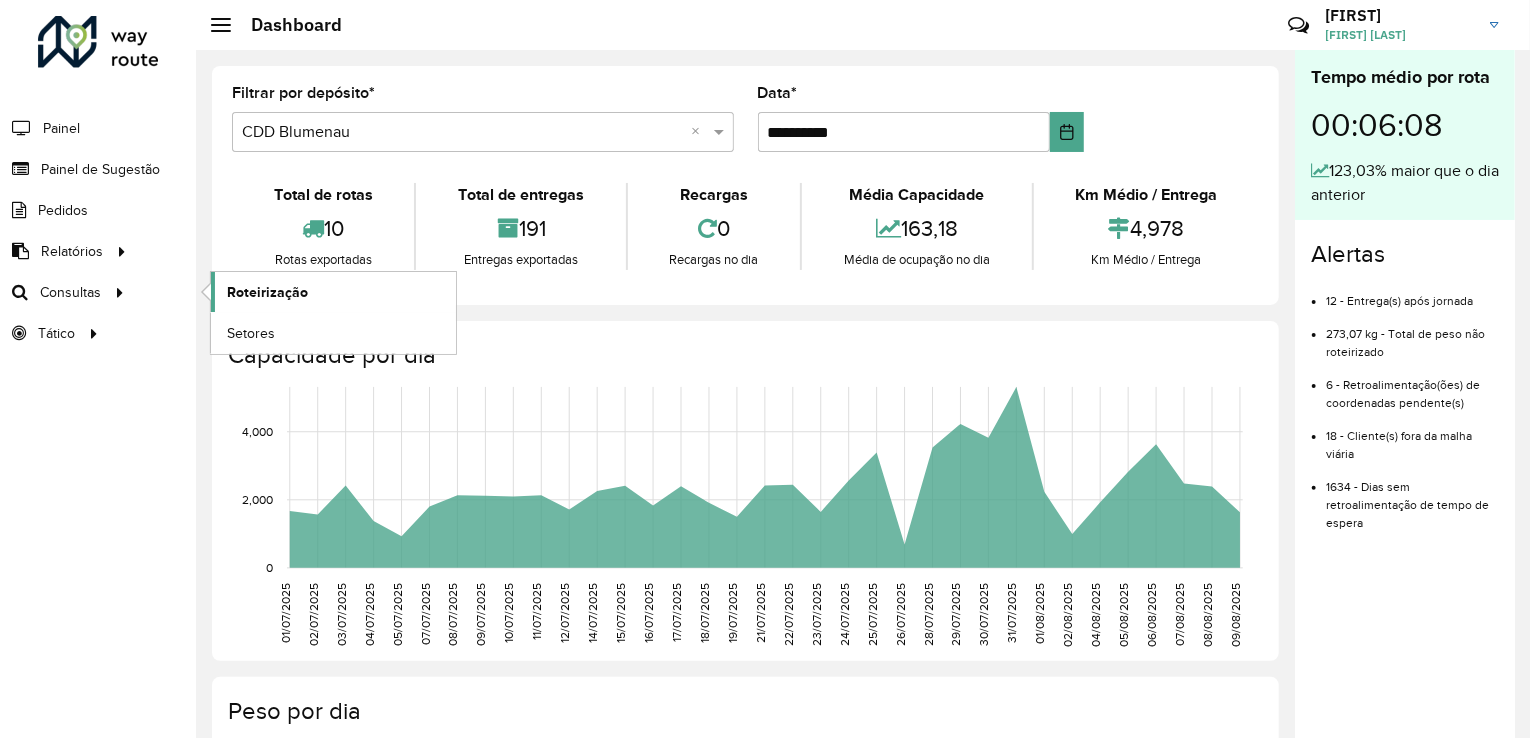 click on "Roteirização" 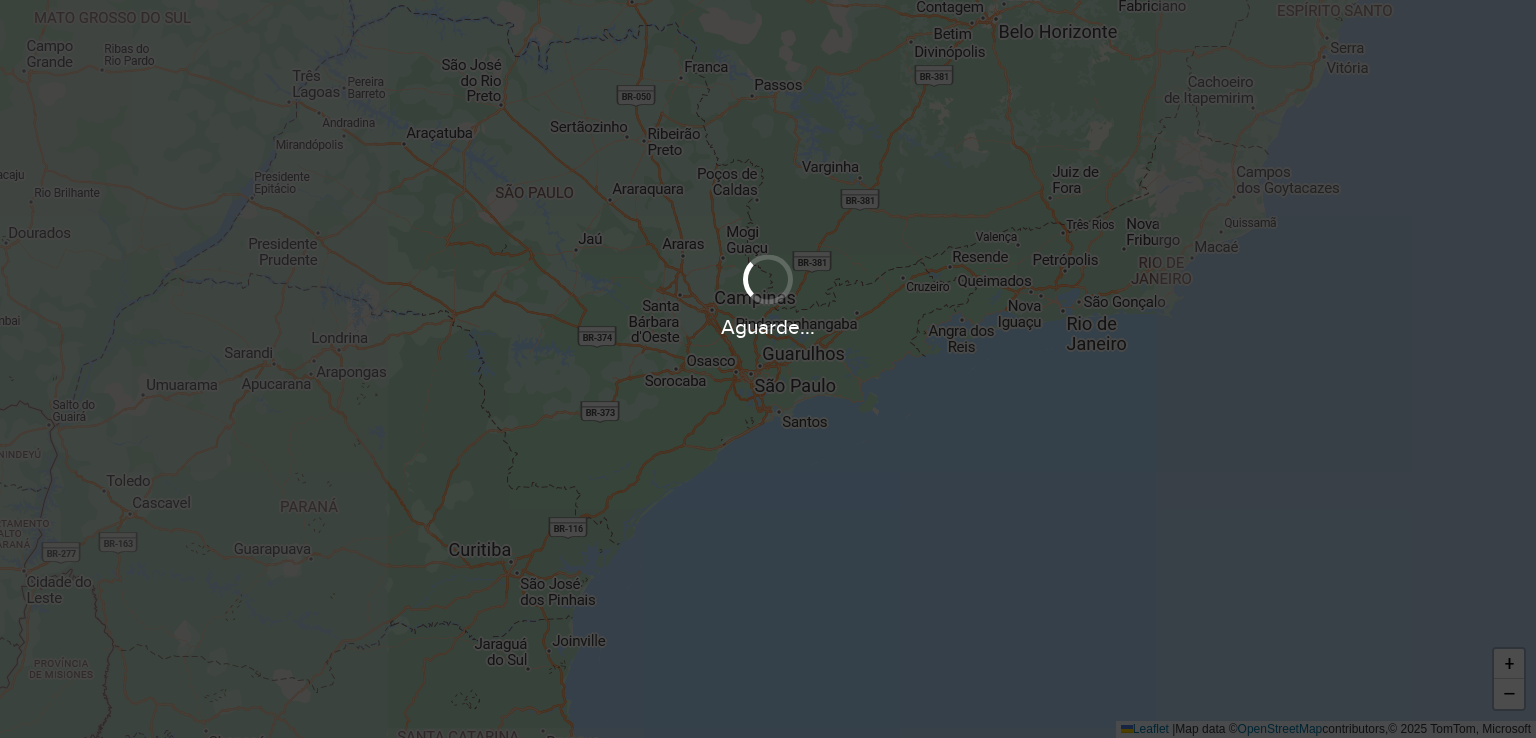 scroll, scrollTop: 0, scrollLeft: 0, axis: both 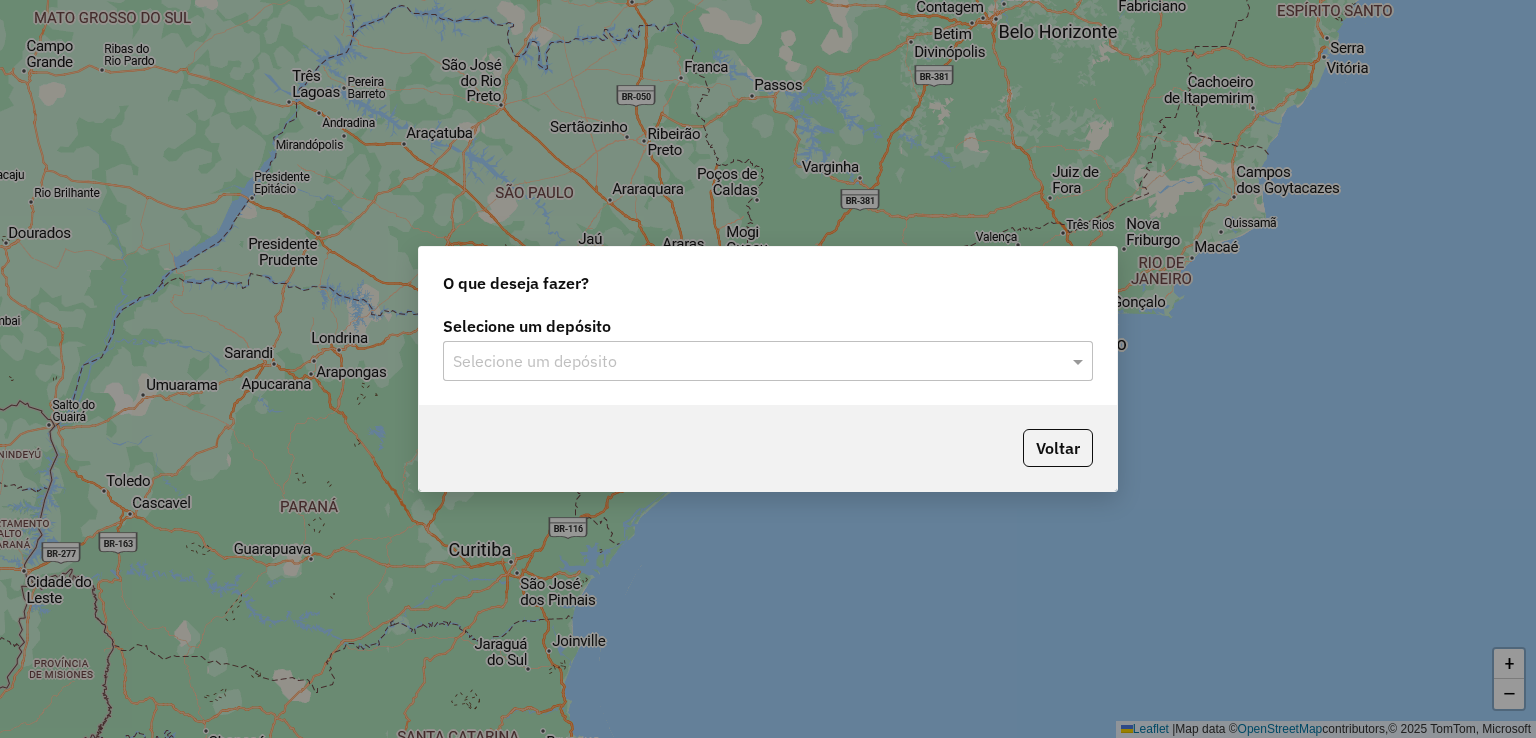 click 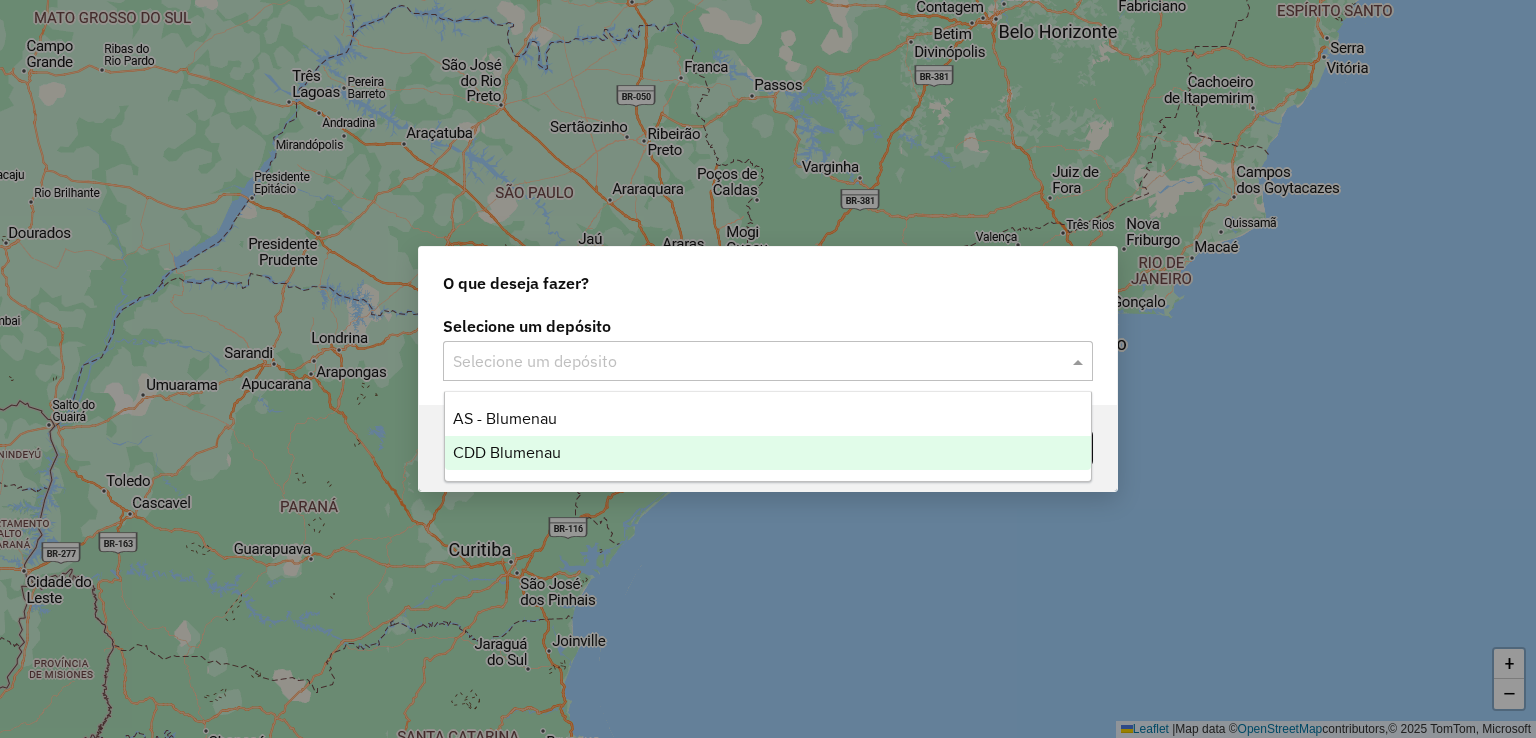 click on "CDD Blumenau" at bounding box center (768, 453) 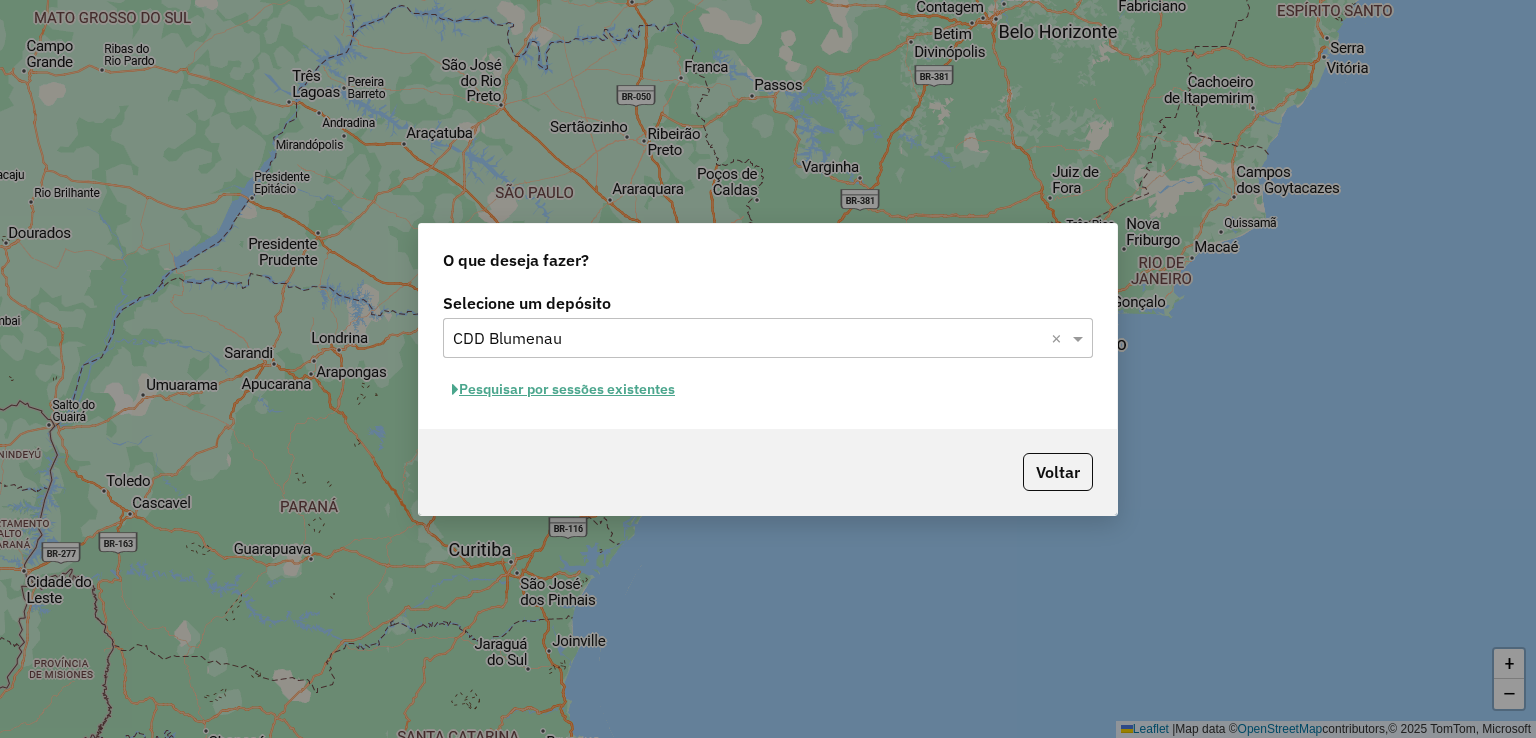 click on "Pesquisar por sessões existentes" 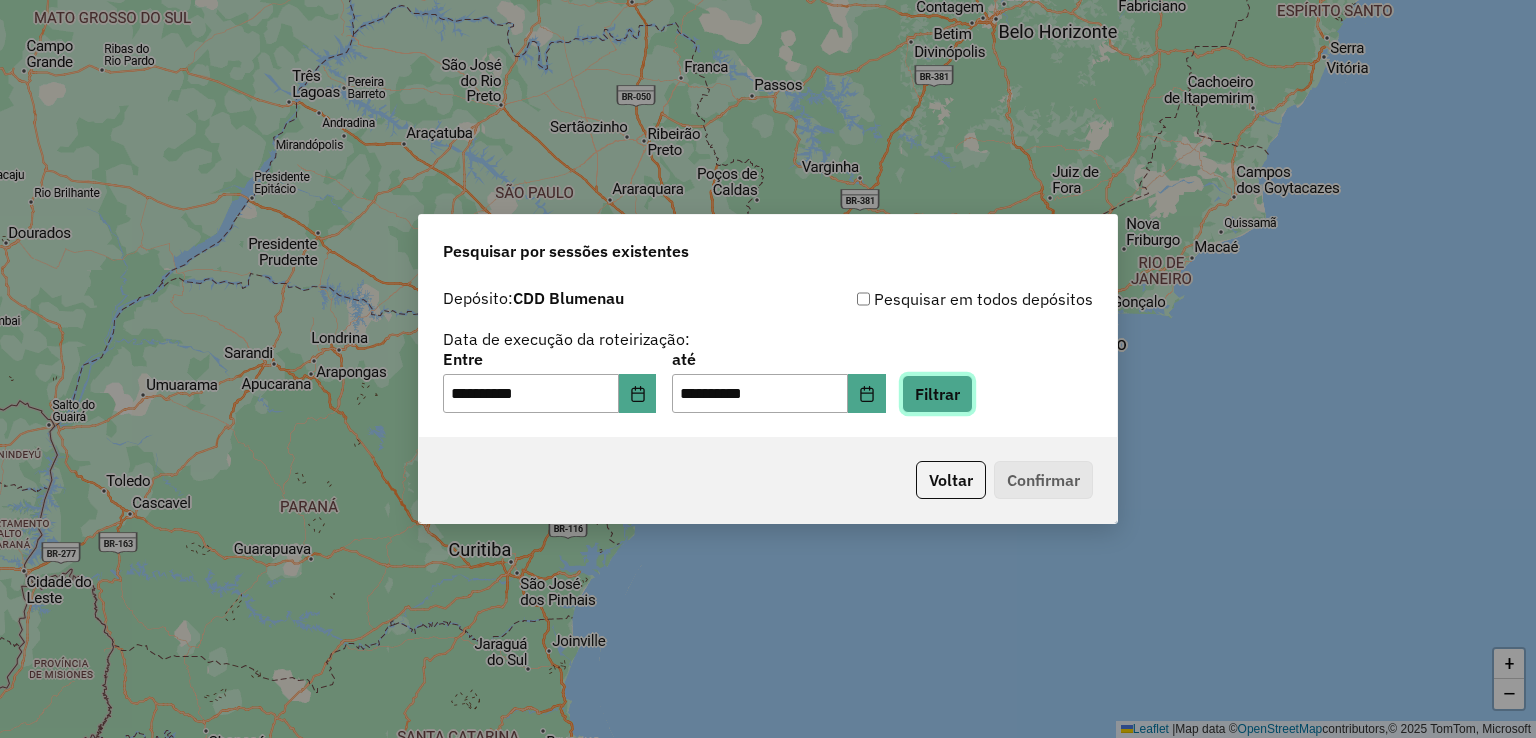 click on "Filtrar" 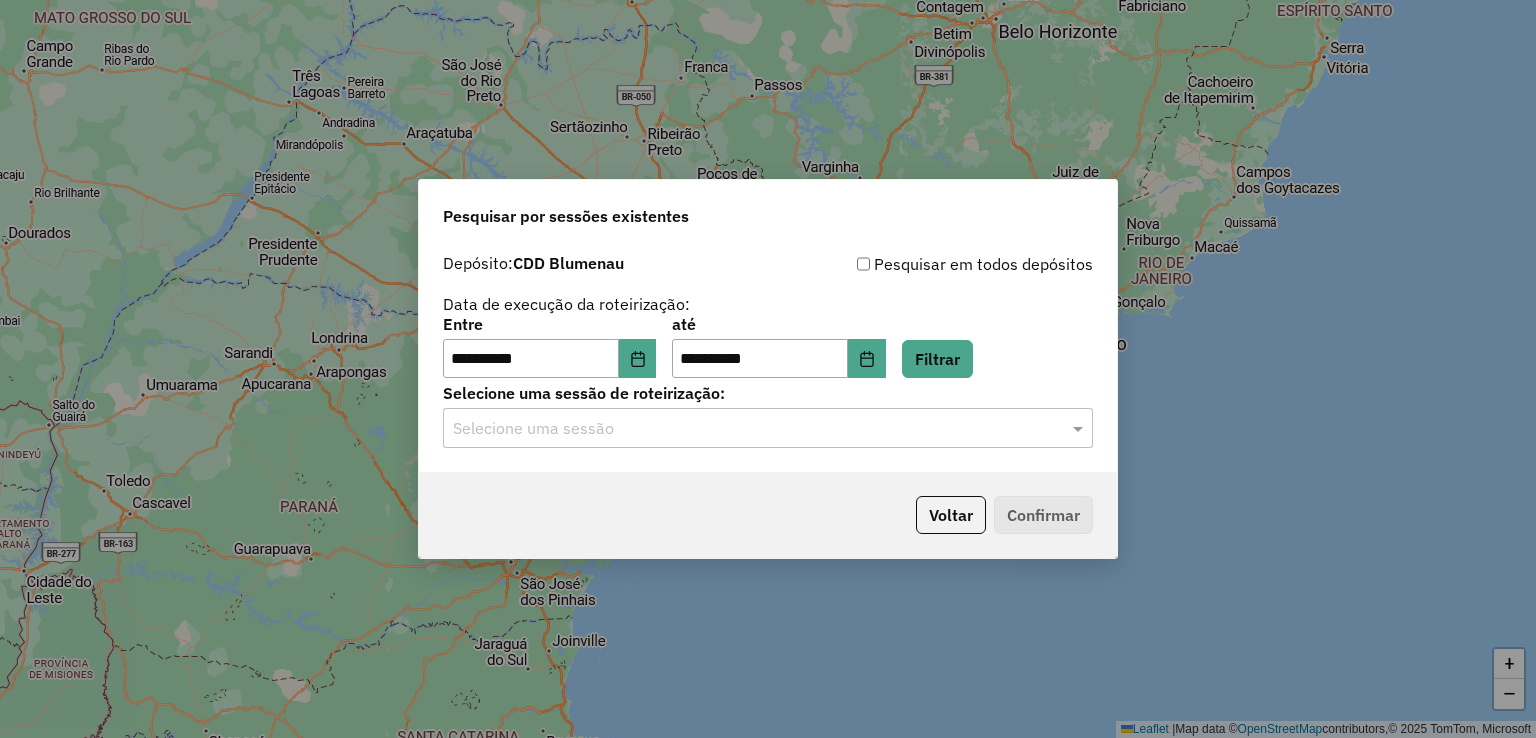 click 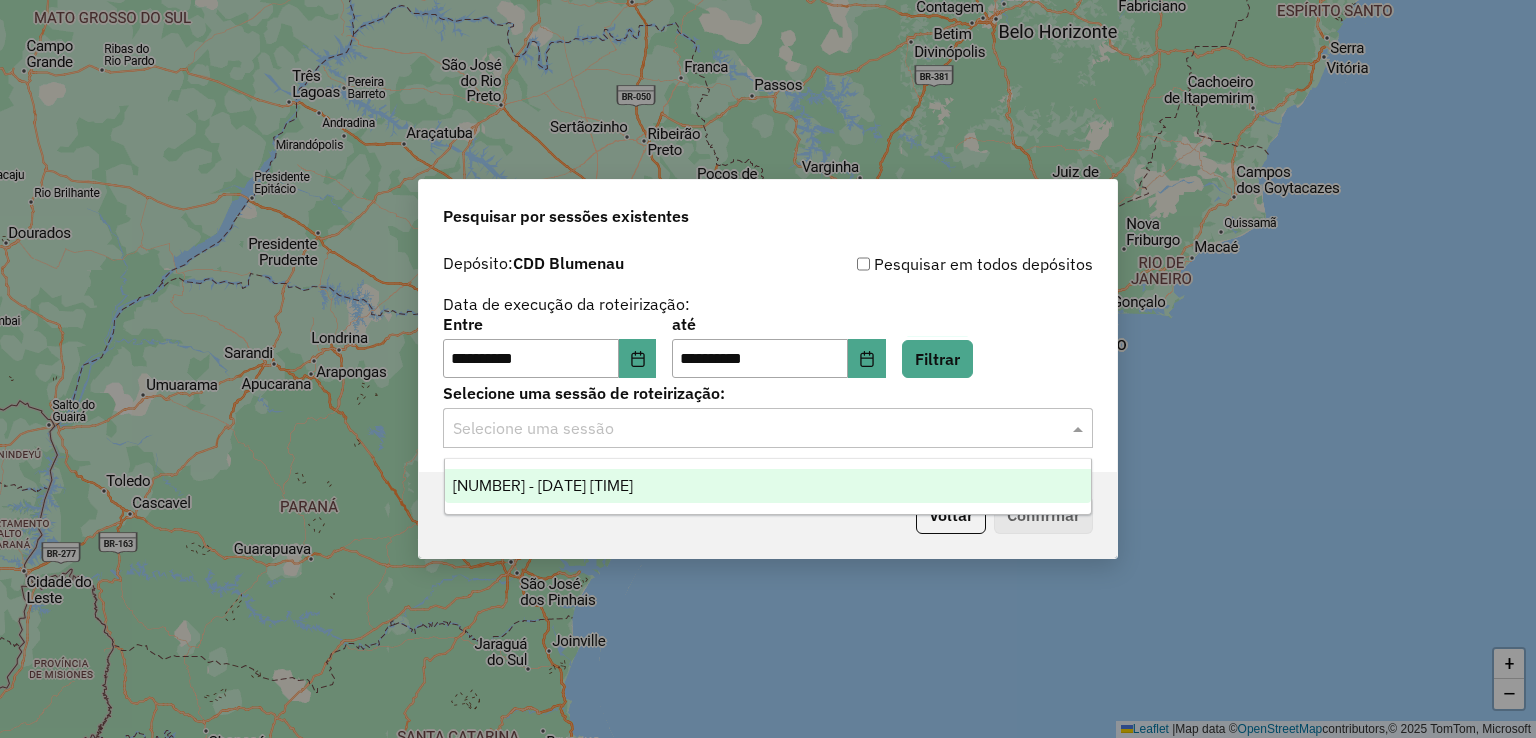 click on "[NUMBER] - [DATE] [TIME]" at bounding box center [543, 485] 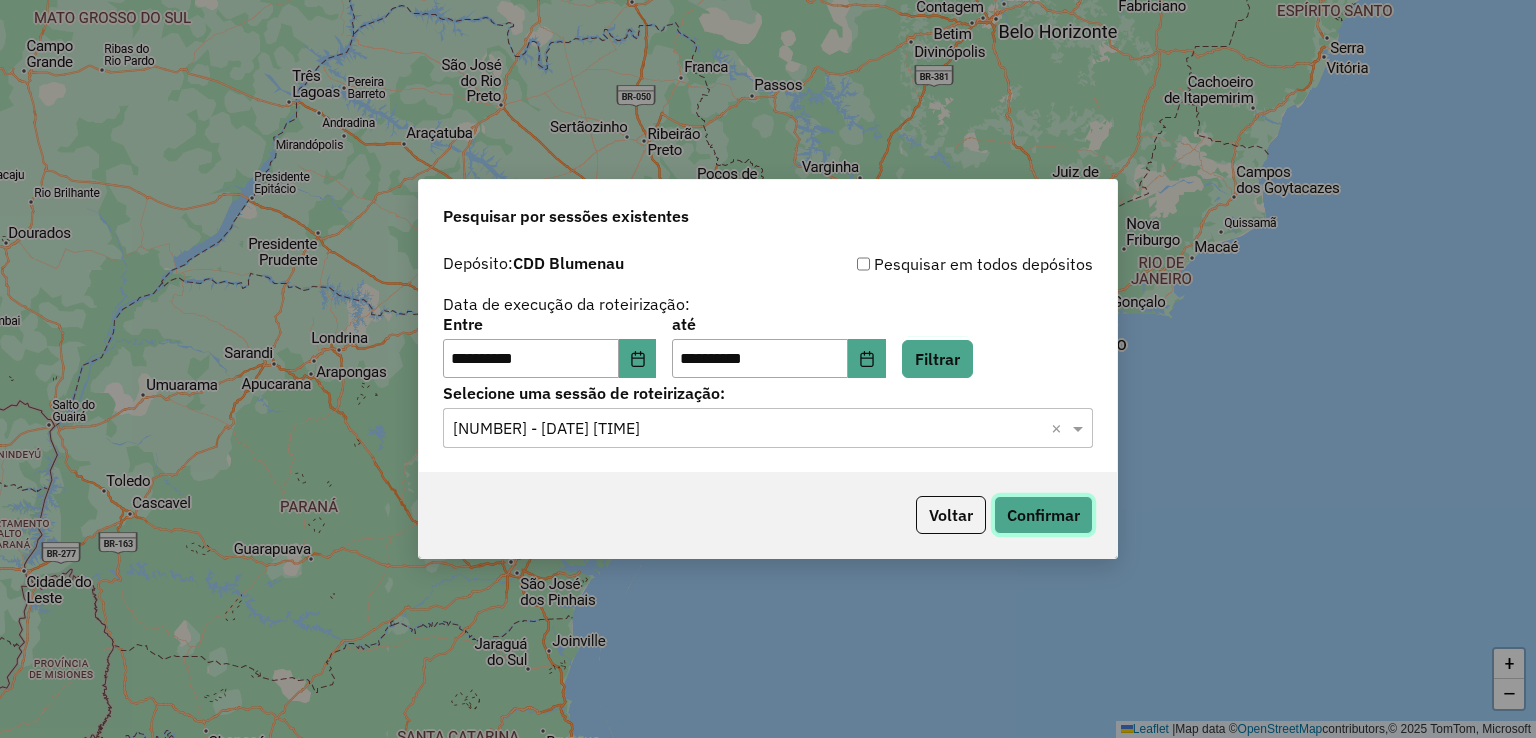 click on "Confirmar" 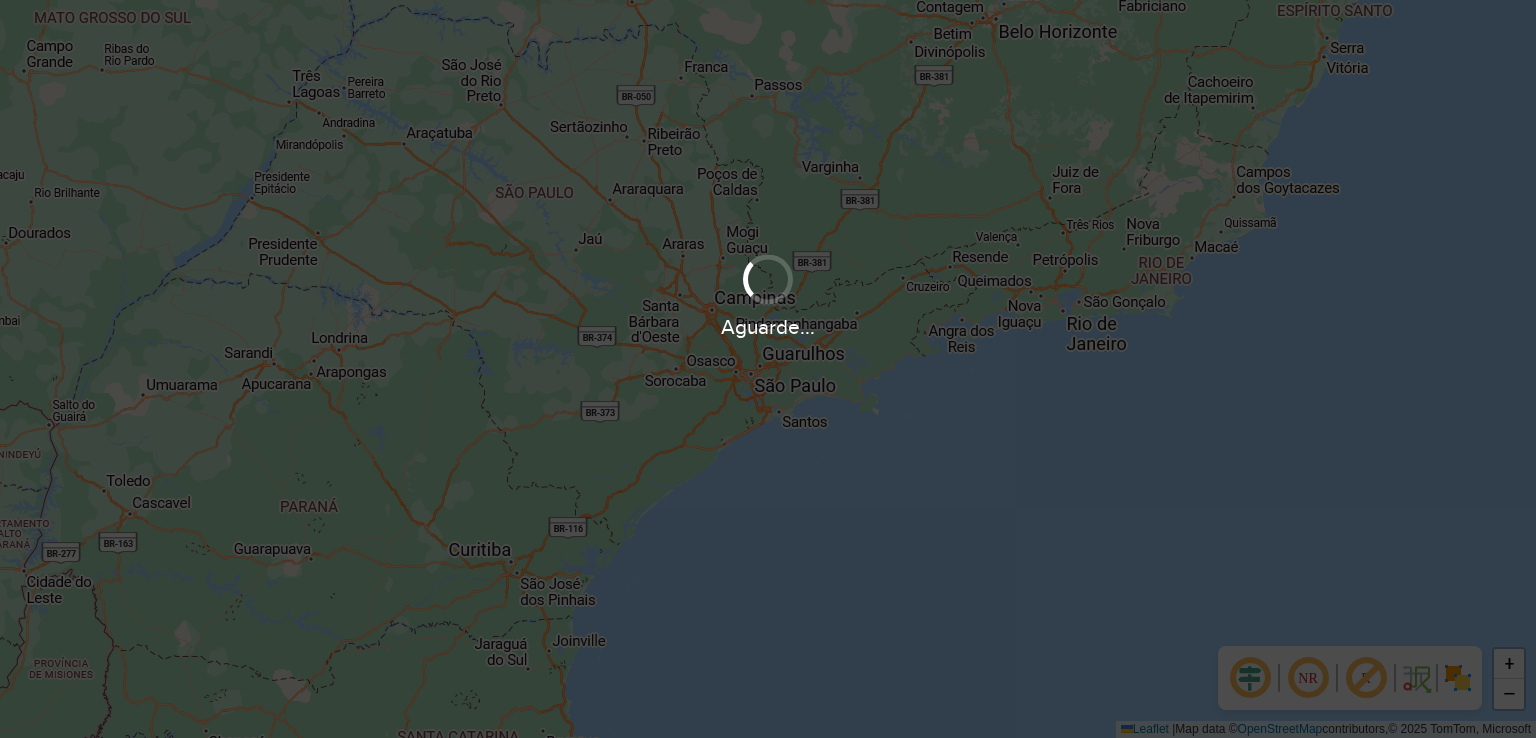 scroll, scrollTop: 0, scrollLeft: 0, axis: both 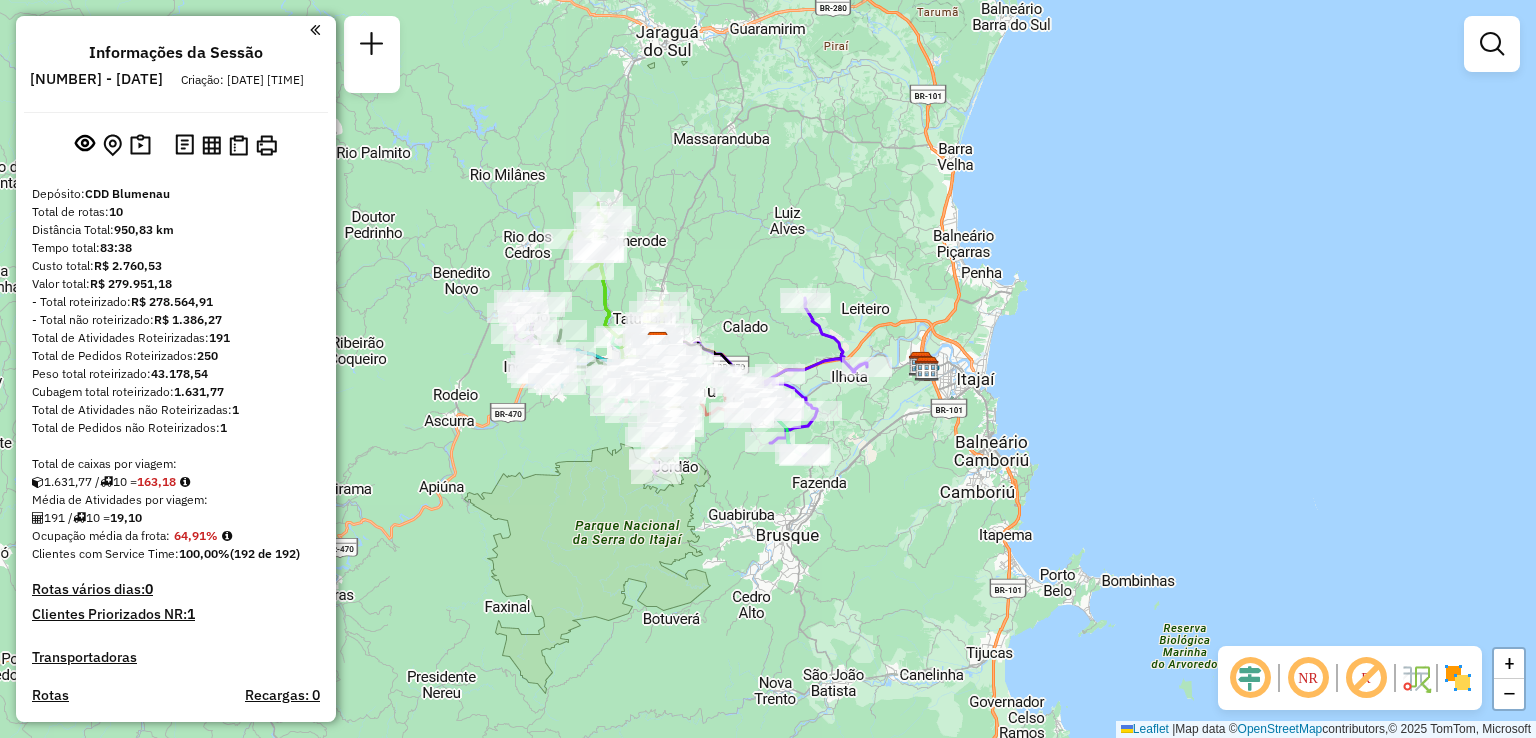 drag, startPoint x: 819, startPoint y: 421, endPoint x: 707, endPoint y: 390, distance: 116.21101 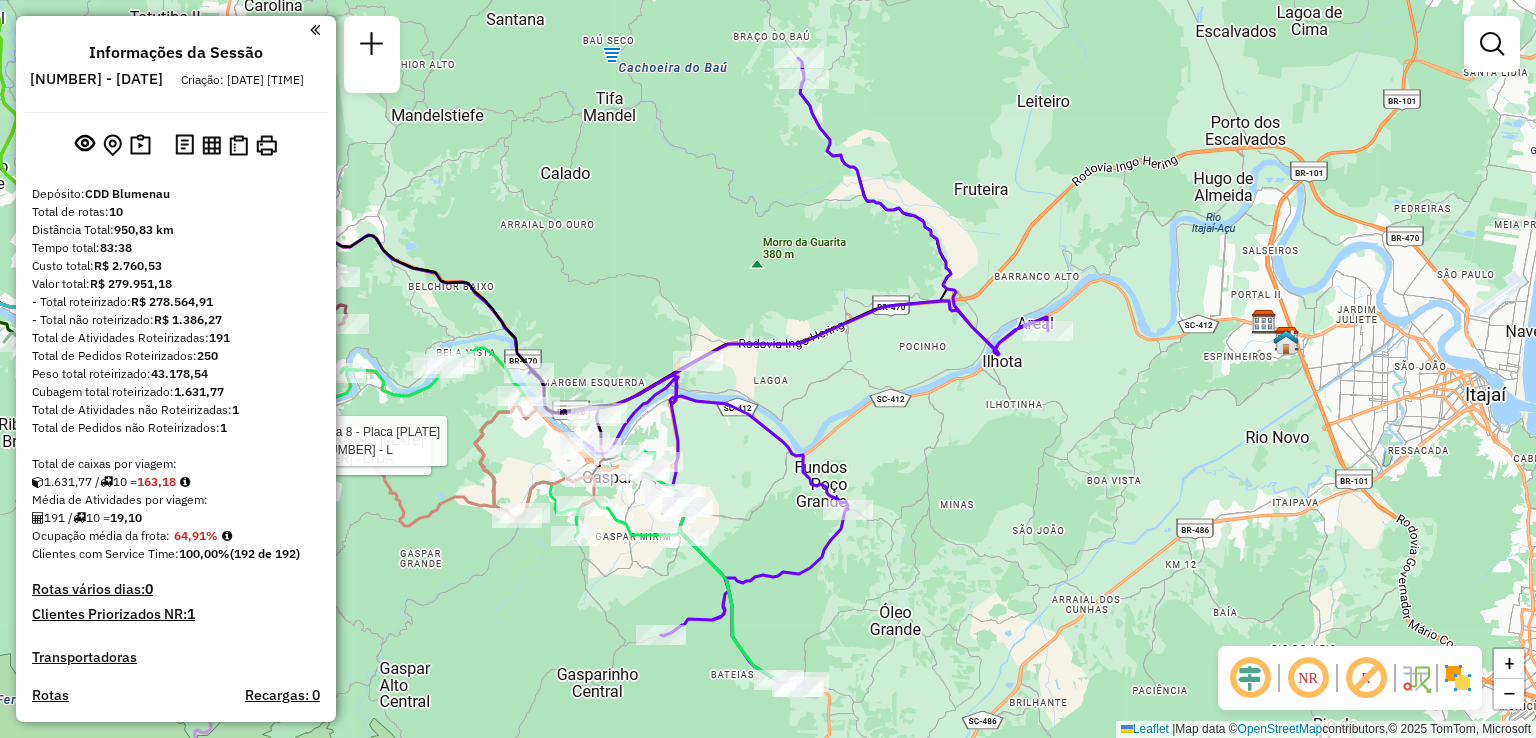 drag, startPoint x: 896, startPoint y: 383, endPoint x: 935, endPoint y: 352, distance: 49.819675 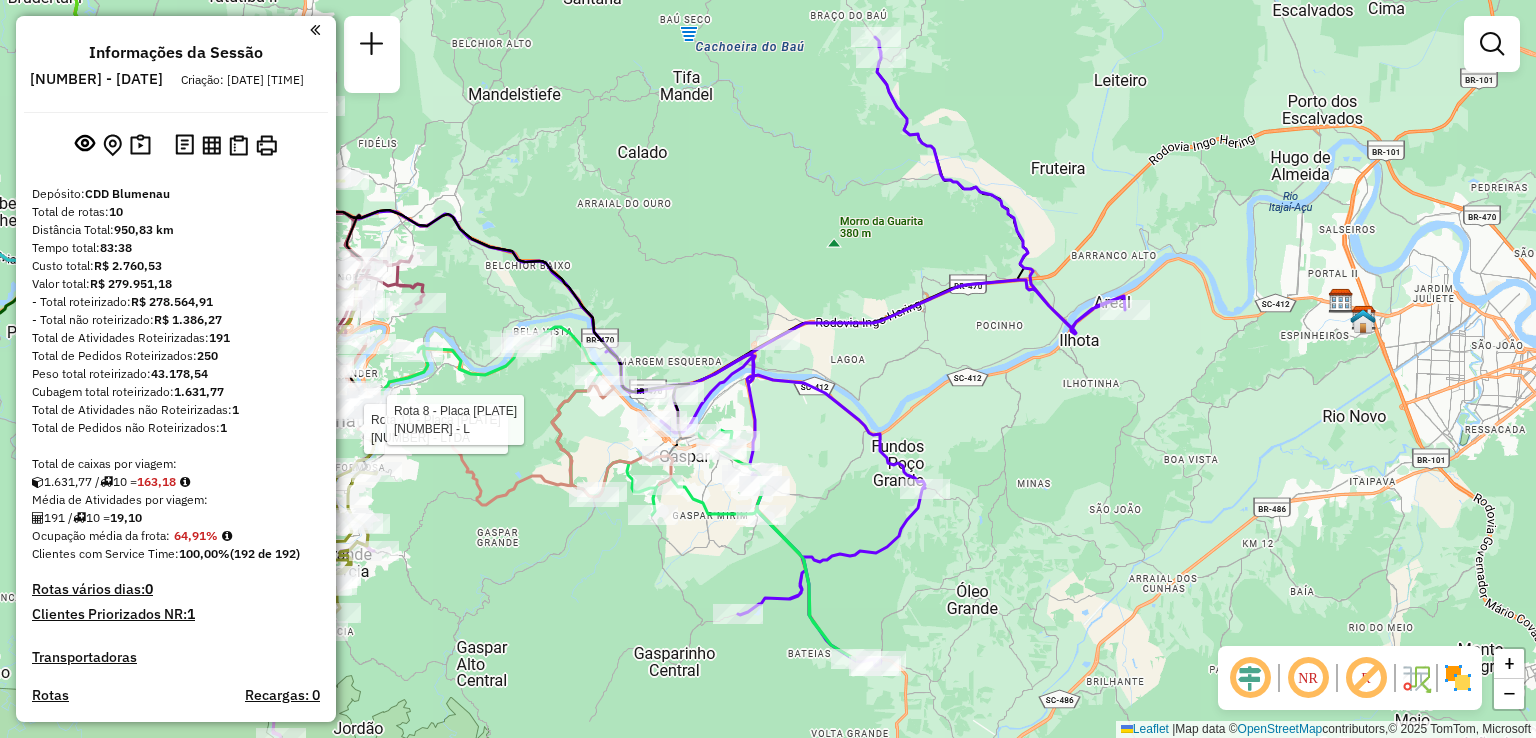 drag, startPoint x: 883, startPoint y: 377, endPoint x: 952, endPoint y: 369, distance: 69.46222 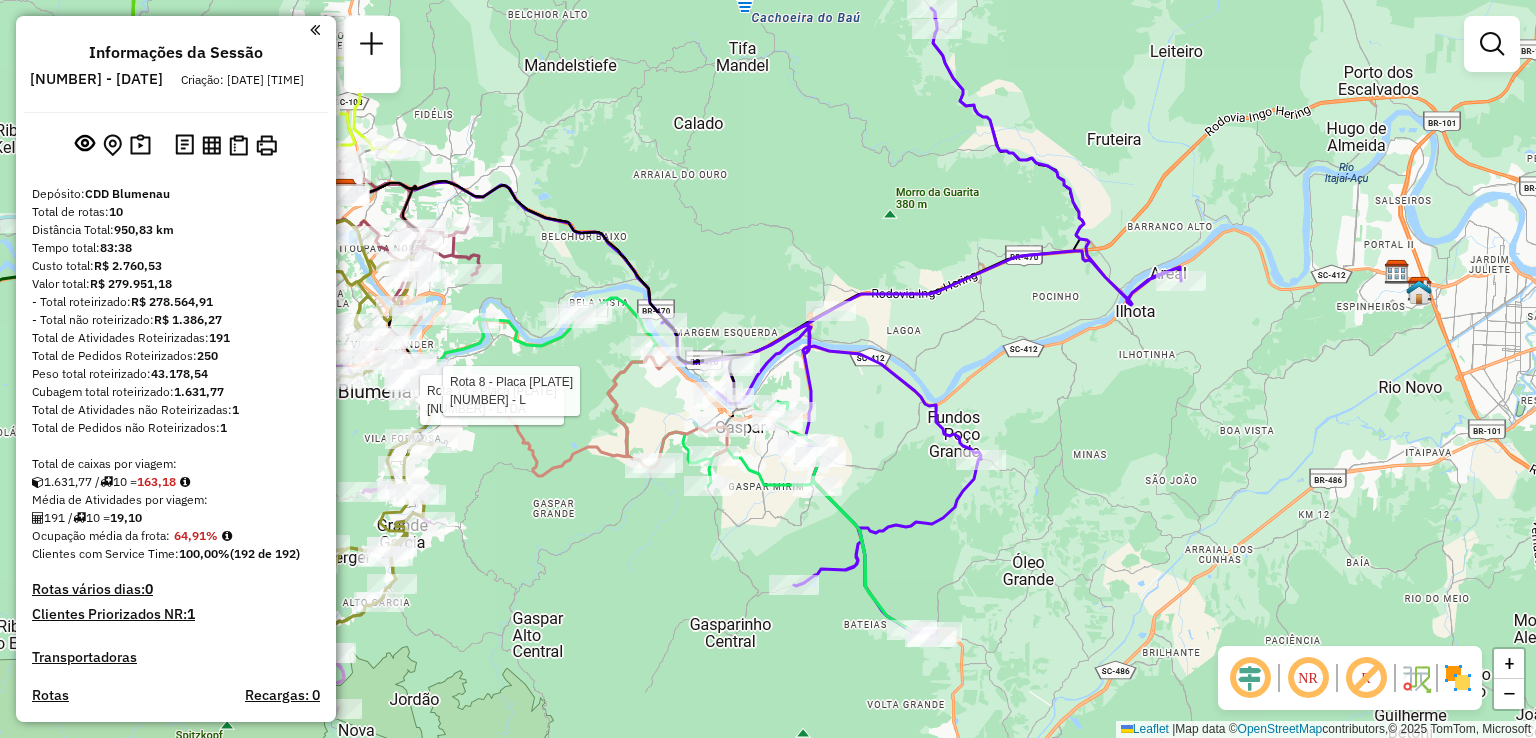drag, startPoint x: 935, startPoint y: 222, endPoint x: 1014, endPoint y: 181, distance: 89.005615 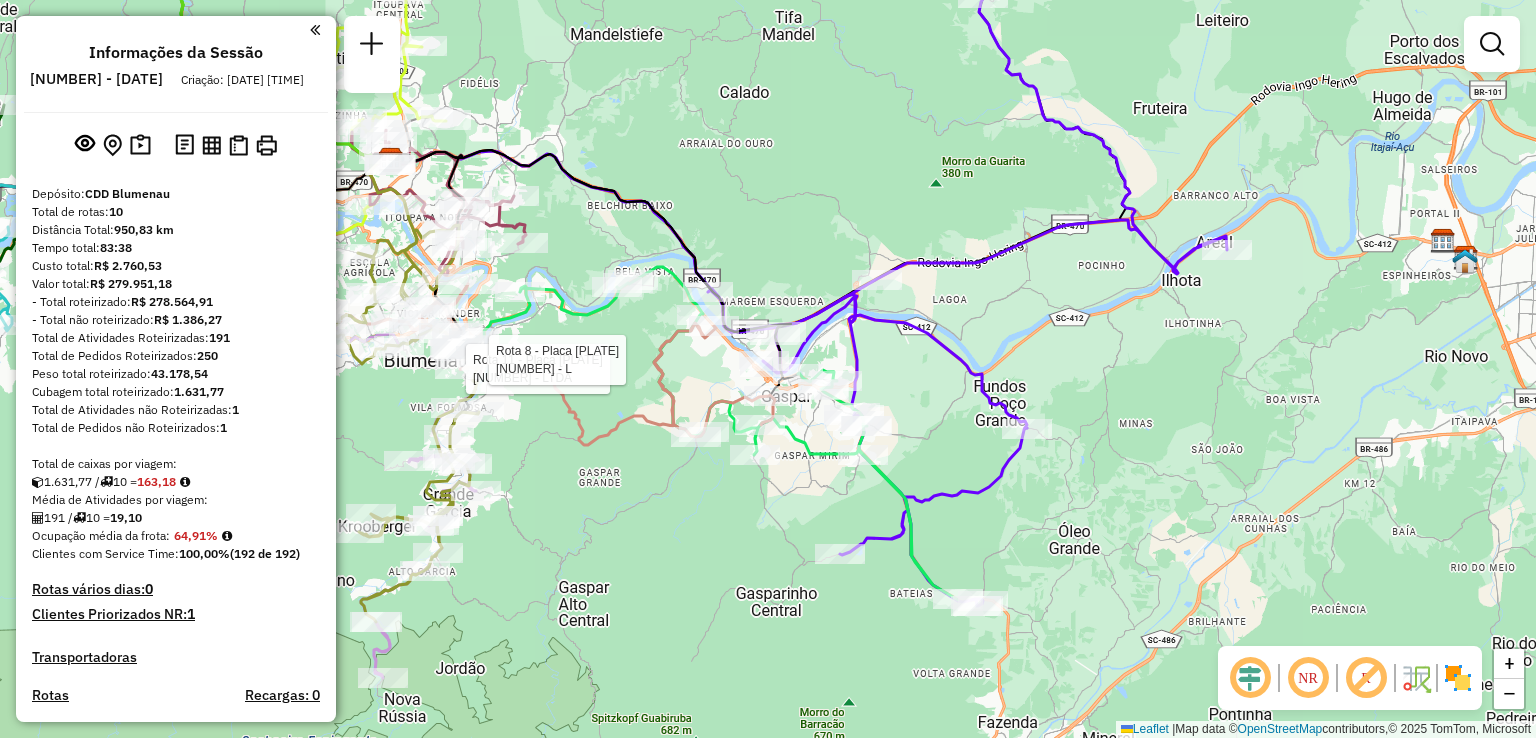 drag, startPoint x: 986, startPoint y: 253, endPoint x: 1050, endPoint y: 201, distance: 82.46211 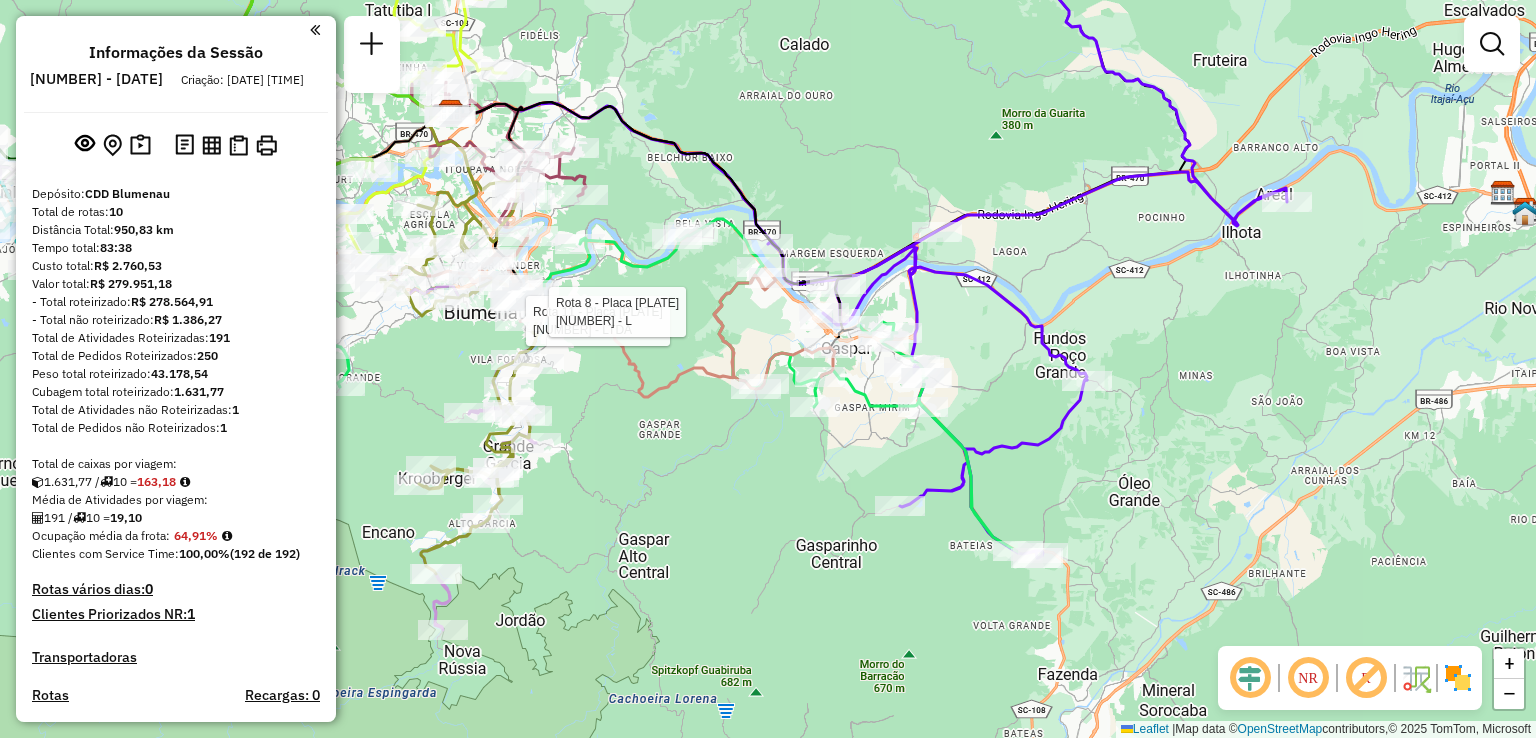 click on "Rota 11 - Placa [PLATE]  [NUMBER] - [NAME] Rota 8 - Placa [PLATE]  [NUMBER] - [NAME] Rota 13 - Placa [PLATE]  [NUMBER] - [NAME] Janela de atendimento Grade de atendimento Capacidade Transportadoras Veículos Cliente Pedidos  Rotas Selecione os dias de semana para filtrar as janelas de atendimento  Seg   Ter   Qua   Qui   Sex   Sáb   Dom  Informe o período da janela de atendimento: De: Até:  Filtrar exatamente a janela do cliente  Considerar janela de atendimento padrão  Selecione os dias de semana para filtrar as grades de atendimento  Seg   Ter   Qua   Qui   Sex   Sáb   Dom   Considerar clientes sem dia de atendimento cadastrado  Clientes fora do dia de atendimento selecionado Filtrar as atividades entre os valores definidos abaixo:  Peso mínimo:   Peso máximo:   Cubagem mínima:   Cubagem máxima:   De:   Até:  Filtrar as atividades entre o tempo de atendimento definido abaixo:  De:   Até:   Considerar capacidade total dos clientes não roteirizados Transportadora: Selecione um ou mais itens Tipo de veículo: Nome:" 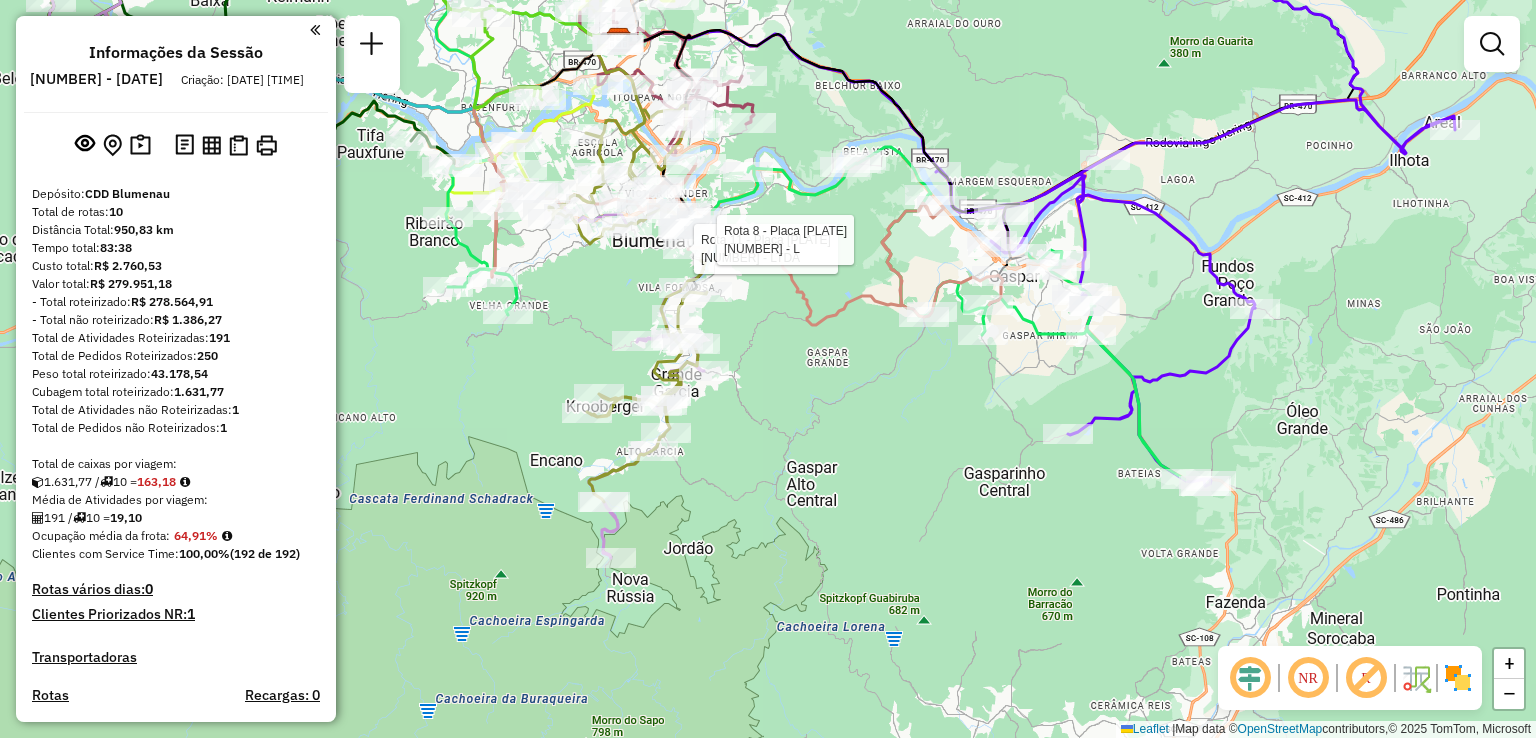 drag, startPoint x: 802, startPoint y: 365, endPoint x: 860, endPoint y: 357, distance: 58.549126 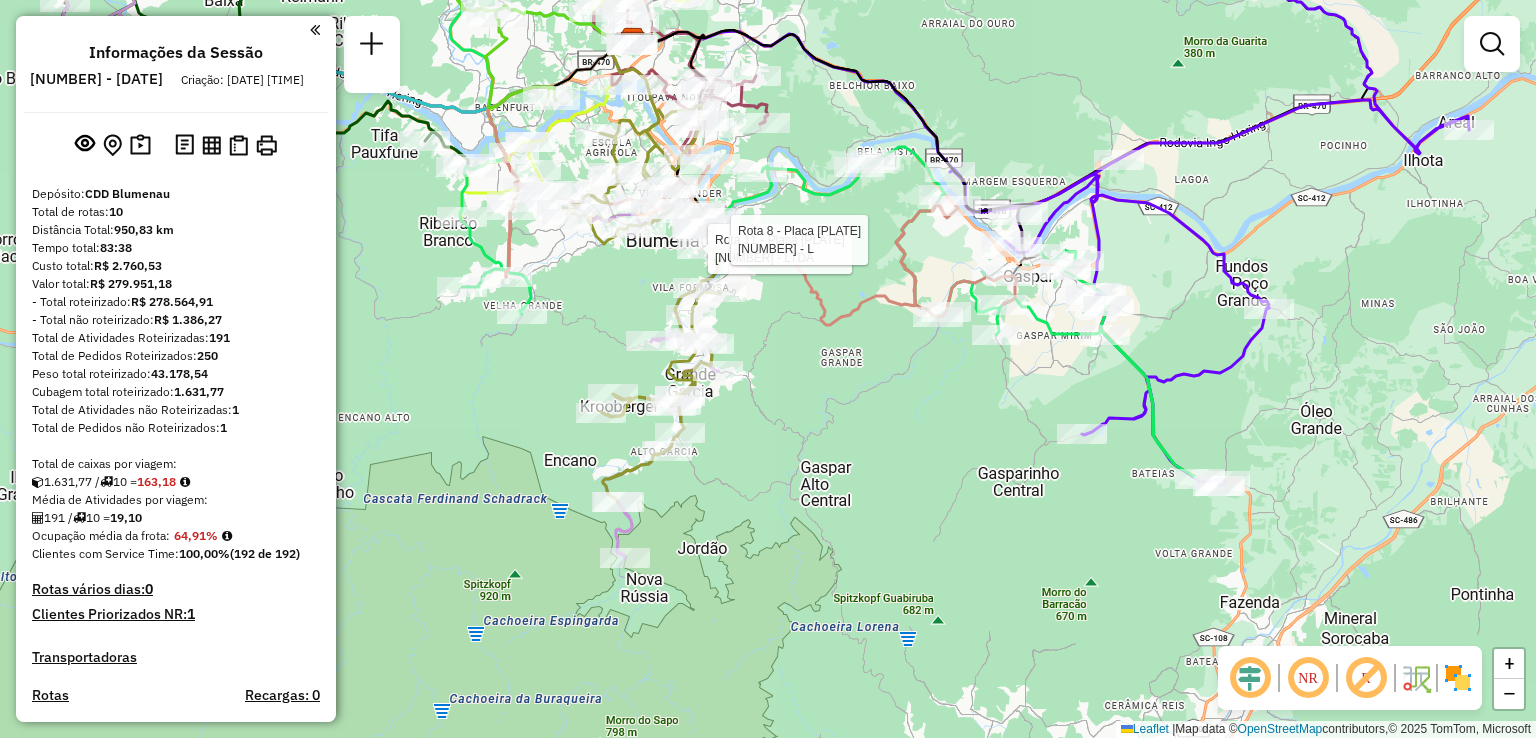drag, startPoint x: 899, startPoint y: 338, endPoint x: 871, endPoint y: 376, distance: 47.201694 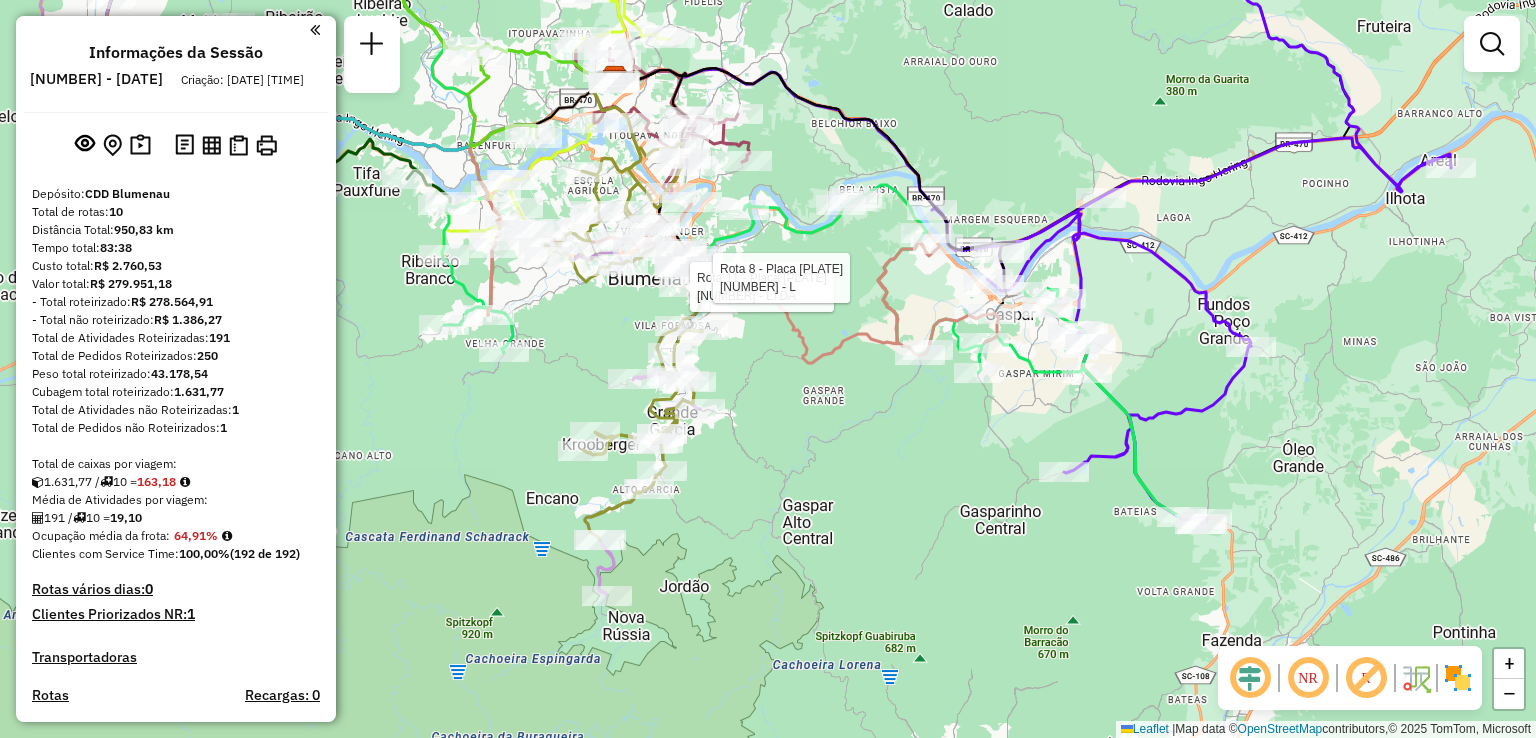 click on "Rota 11 - Placa [PLATE]  [NUMBER] - [NAME] Rota 8 - Placa [PLATE]  [NUMBER] - [NAME] Rota 13 - Placa [PLATE]  [NUMBER] - [NAME] Janela de atendimento Grade de atendimento Capacidade Transportadoras Veículos Cliente Pedidos  Rotas Selecione os dias de semana para filtrar as janelas de atendimento  Seg   Ter   Qua   Qui   Sex   Sáb   Dom  Informe o período da janela de atendimento: De: Até:  Filtrar exatamente a janela do cliente  Considerar janela de atendimento padrão  Selecione os dias de semana para filtrar as grades de atendimento  Seg   Ter   Qua   Qui   Sex   Sáb   Dom   Considerar clientes sem dia de atendimento cadastrado  Clientes fora do dia de atendimento selecionado Filtrar as atividades entre os valores definidos abaixo:  Peso mínimo:   Peso máximo:   Cubagem mínima:   Cubagem máxima:   De:   Até:  Filtrar as atividades entre o tempo de atendimento definido abaixo:  De:   Até:   Considerar capacidade total dos clientes não roteirizados Transportadora: Selecione um ou mais itens Tipo de veículo: Nome:" 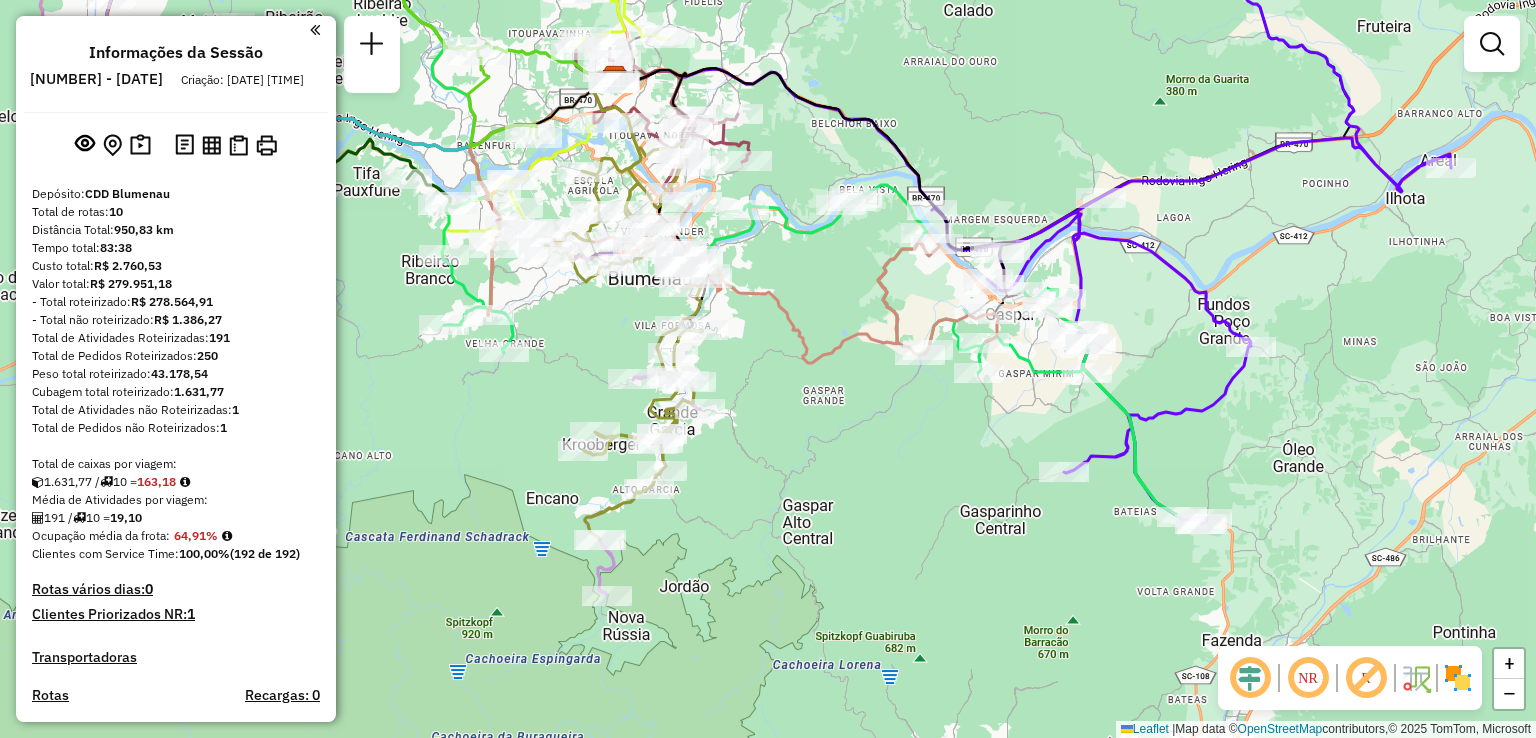 drag, startPoint x: 766, startPoint y: 329, endPoint x: 784, endPoint y: 301, distance: 33.286633 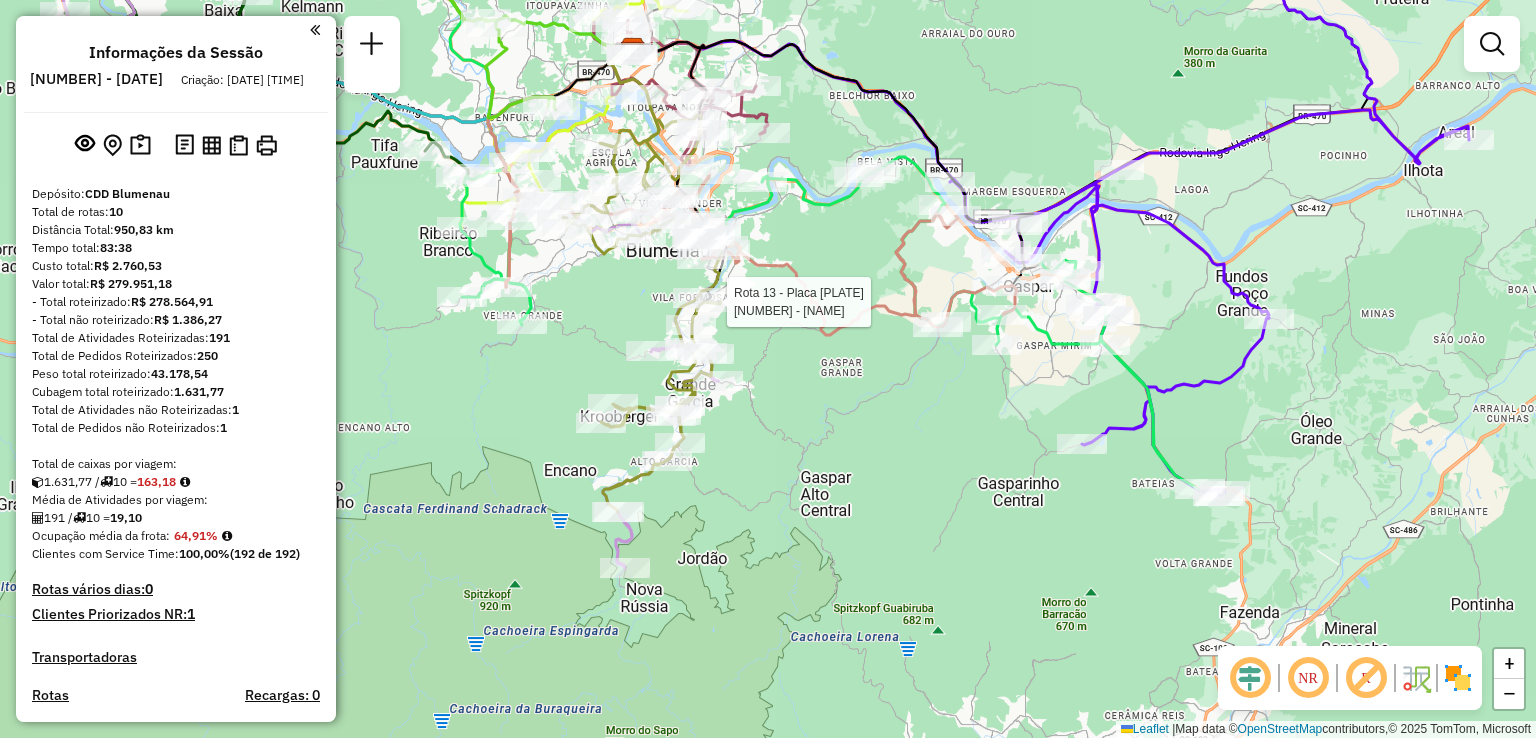 select on "**********" 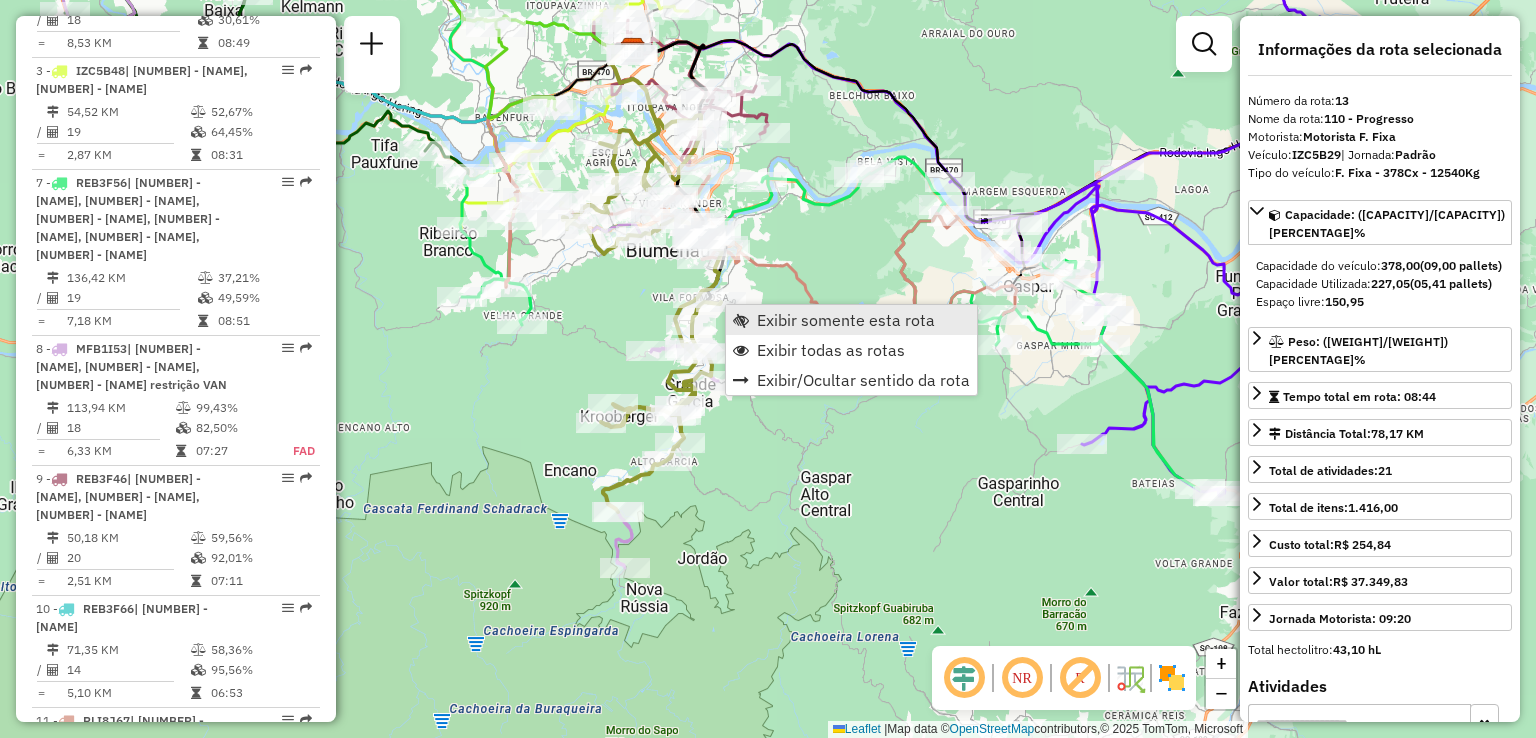 scroll, scrollTop: 1602, scrollLeft: 0, axis: vertical 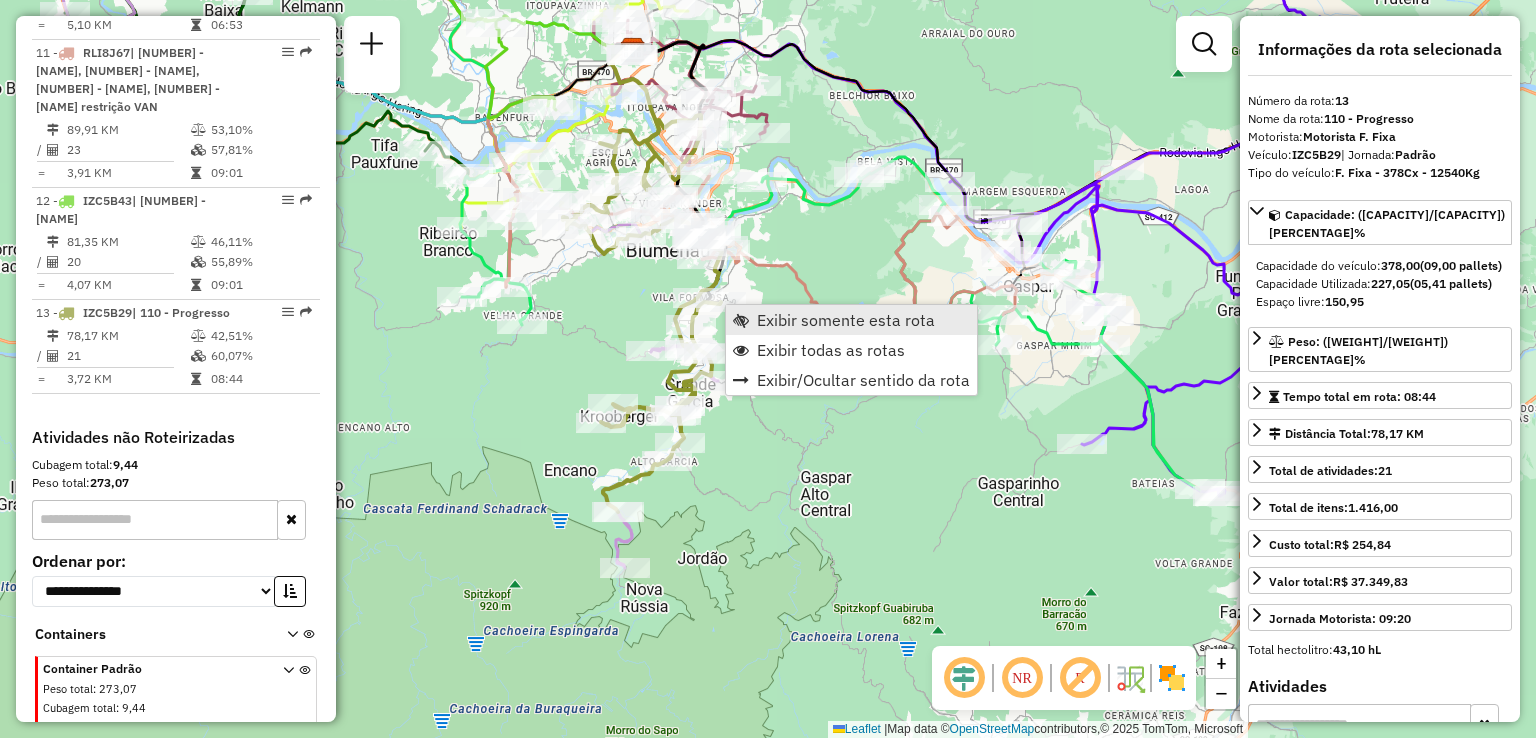 click on "Exibir somente esta rota" at bounding box center (851, 320) 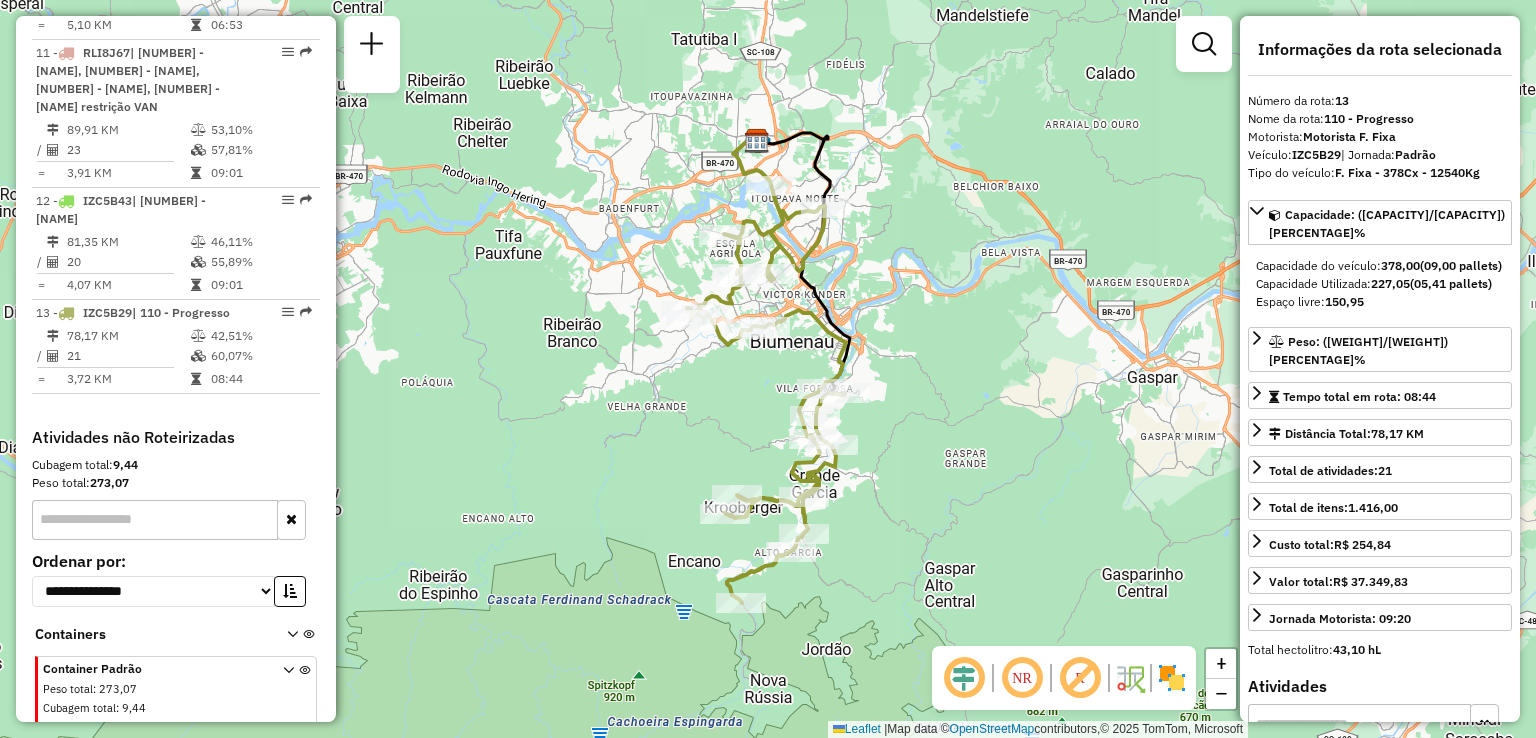 drag, startPoint x: 744, startPoint y: 390, endPoint x: 665, endPoint y: 376, distance: 80.23092 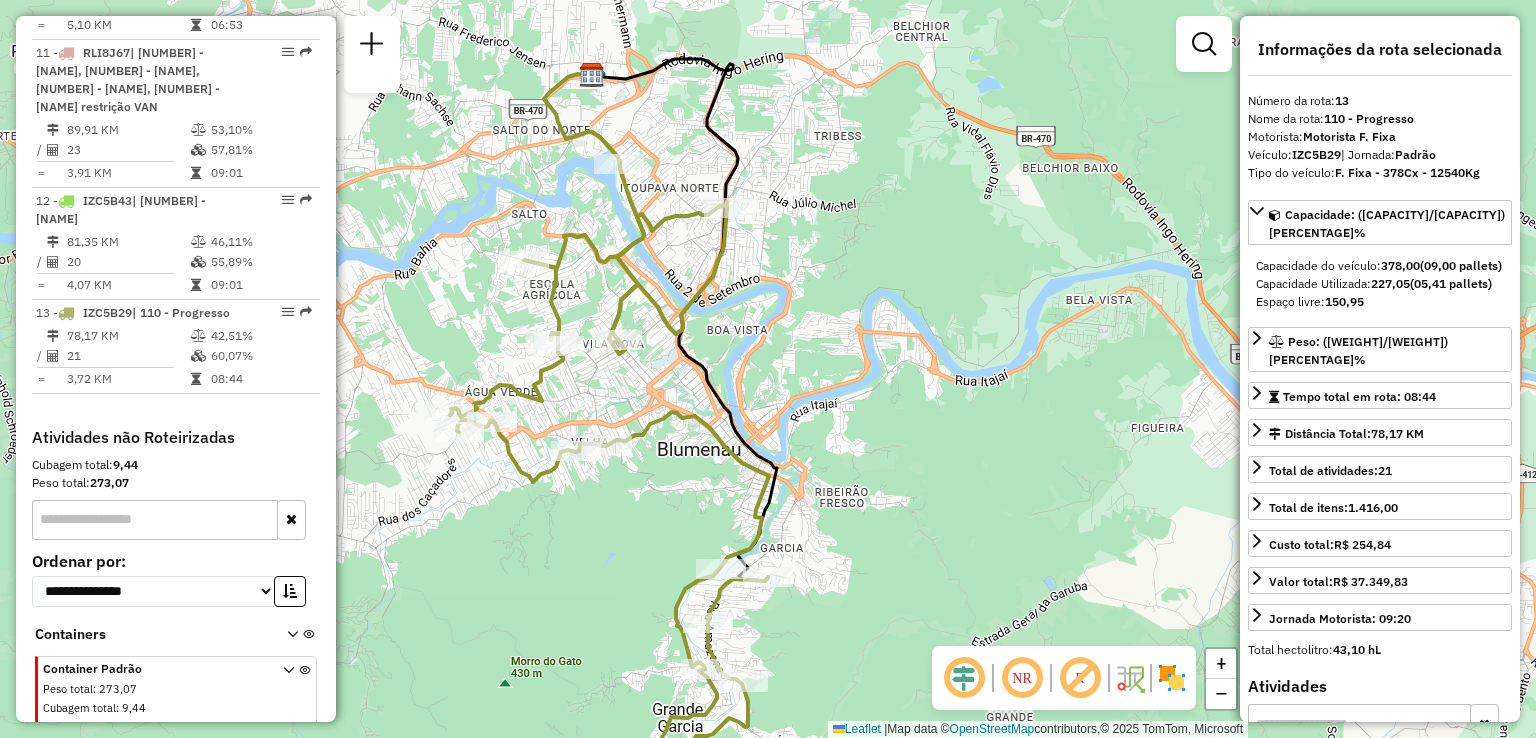 click 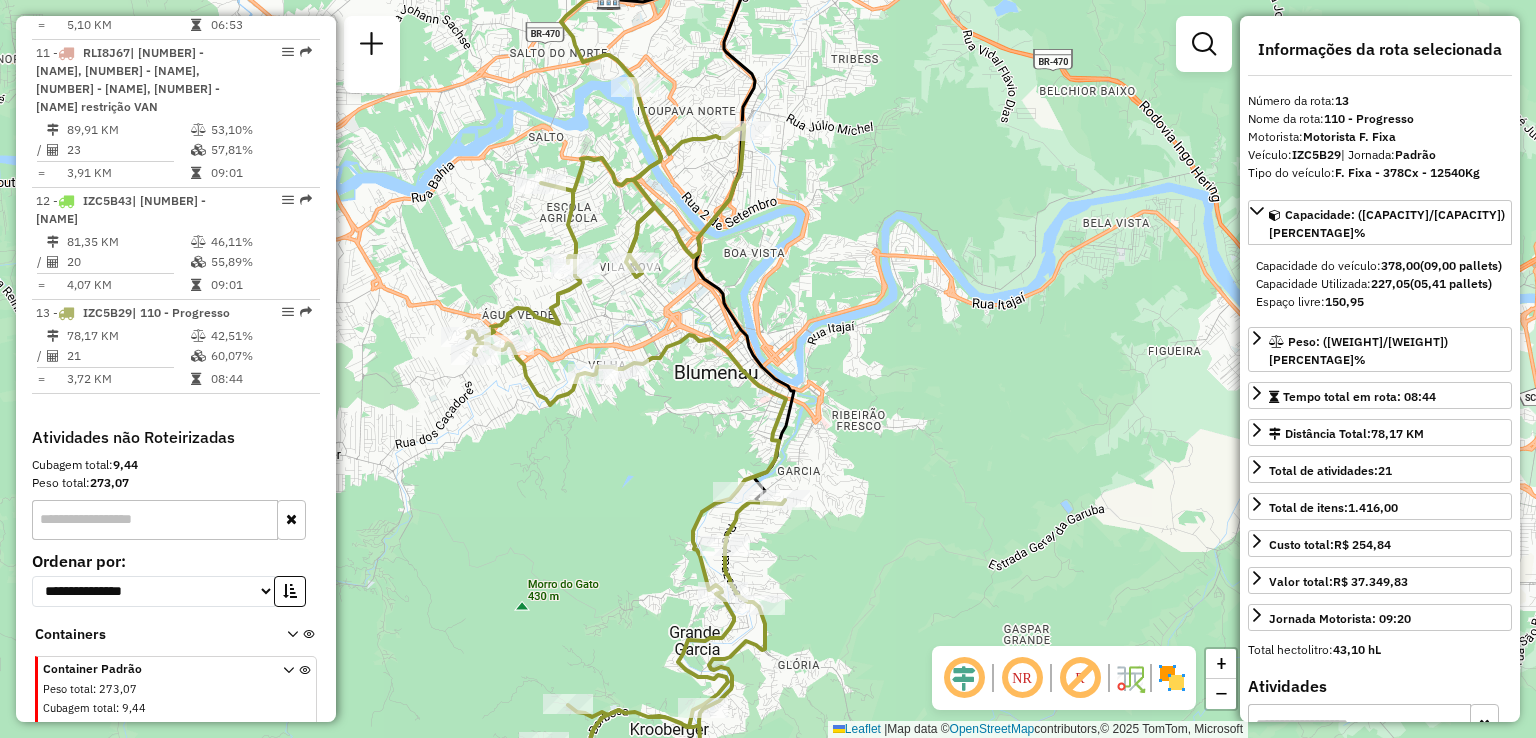 drag, startPoint x: 782, startPoint y: 250, endPoint x: 785, endPoint y: 207, distance: 43.104523 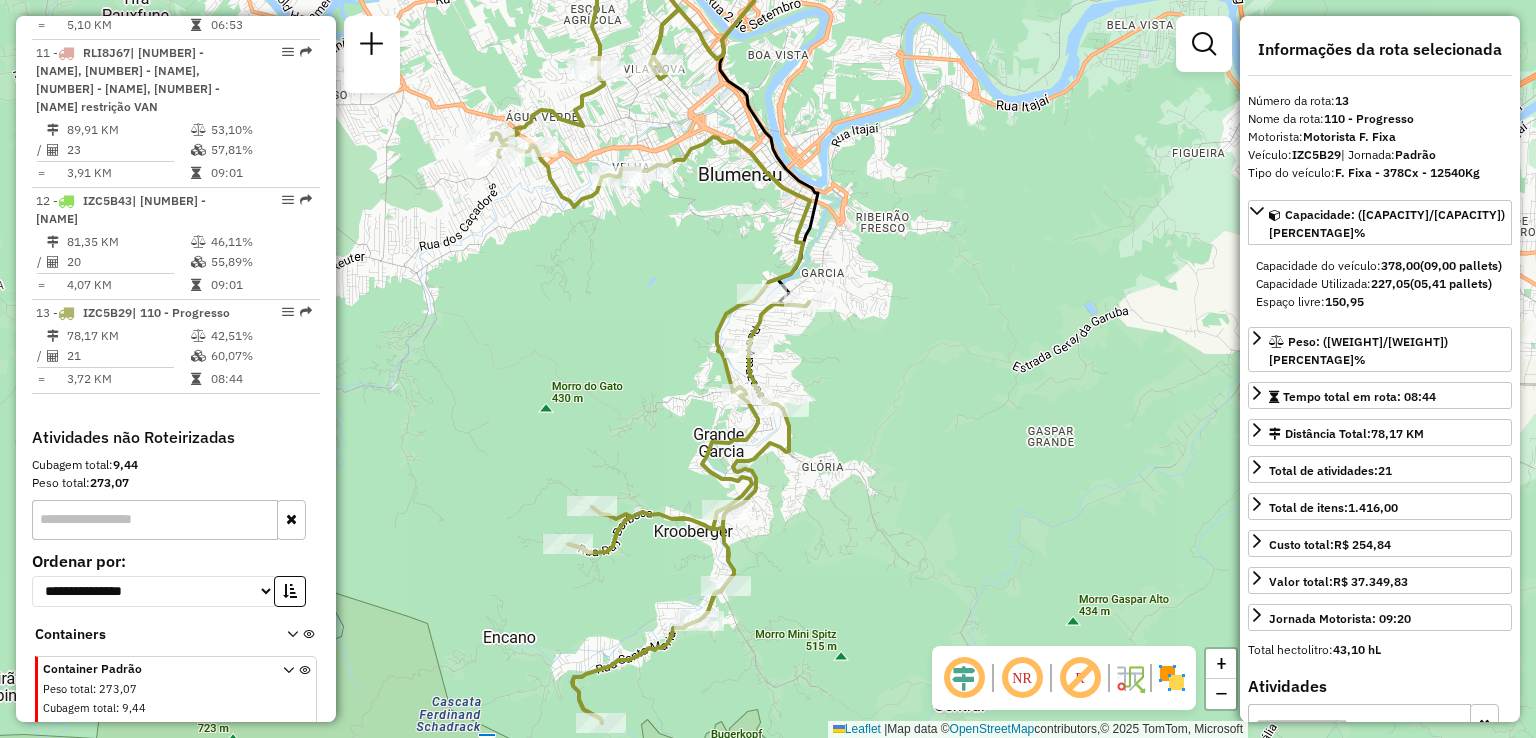 drag, startPoint x: 759, startPoint y: 389, endPoint x: 758, endPoint y: 325, distance: 64.00781 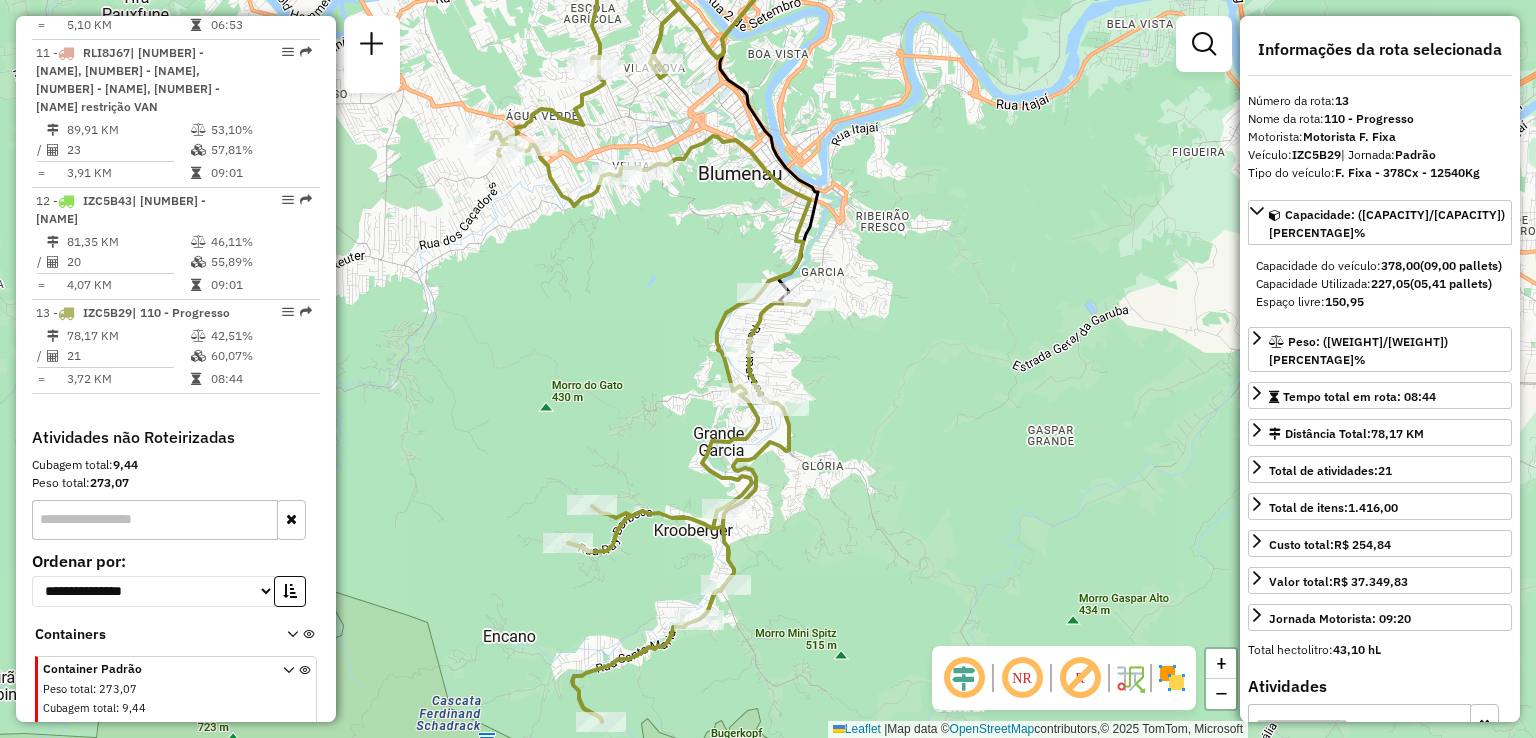 drag, startPoint x: 902, startPoint y: 290, endPoint x: 868, endPoint y: 284, distance: 34.525352 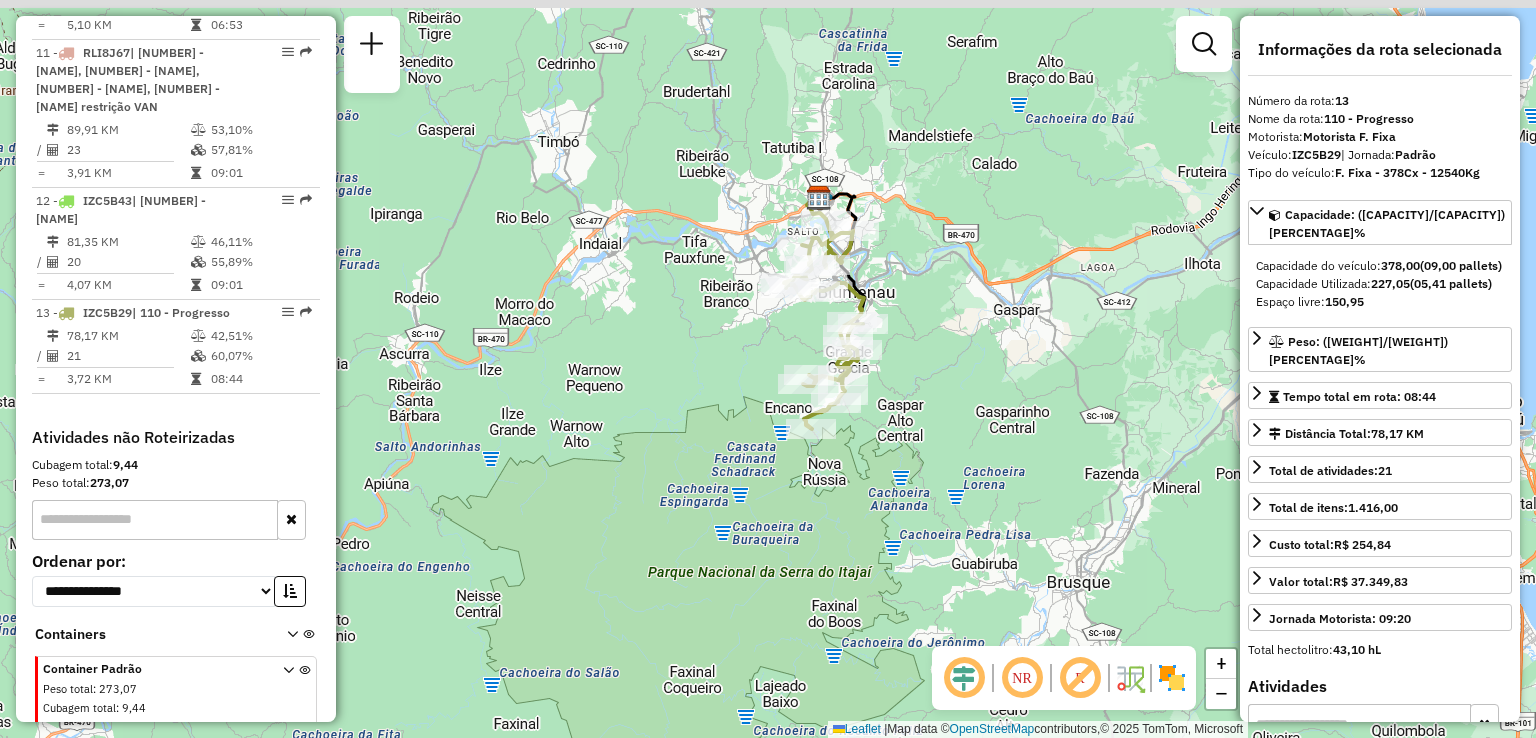 drag, startPoint x: 941, startPoint y: 305, endPoint x: 916, endPoint y: 301, distance: 25.317978 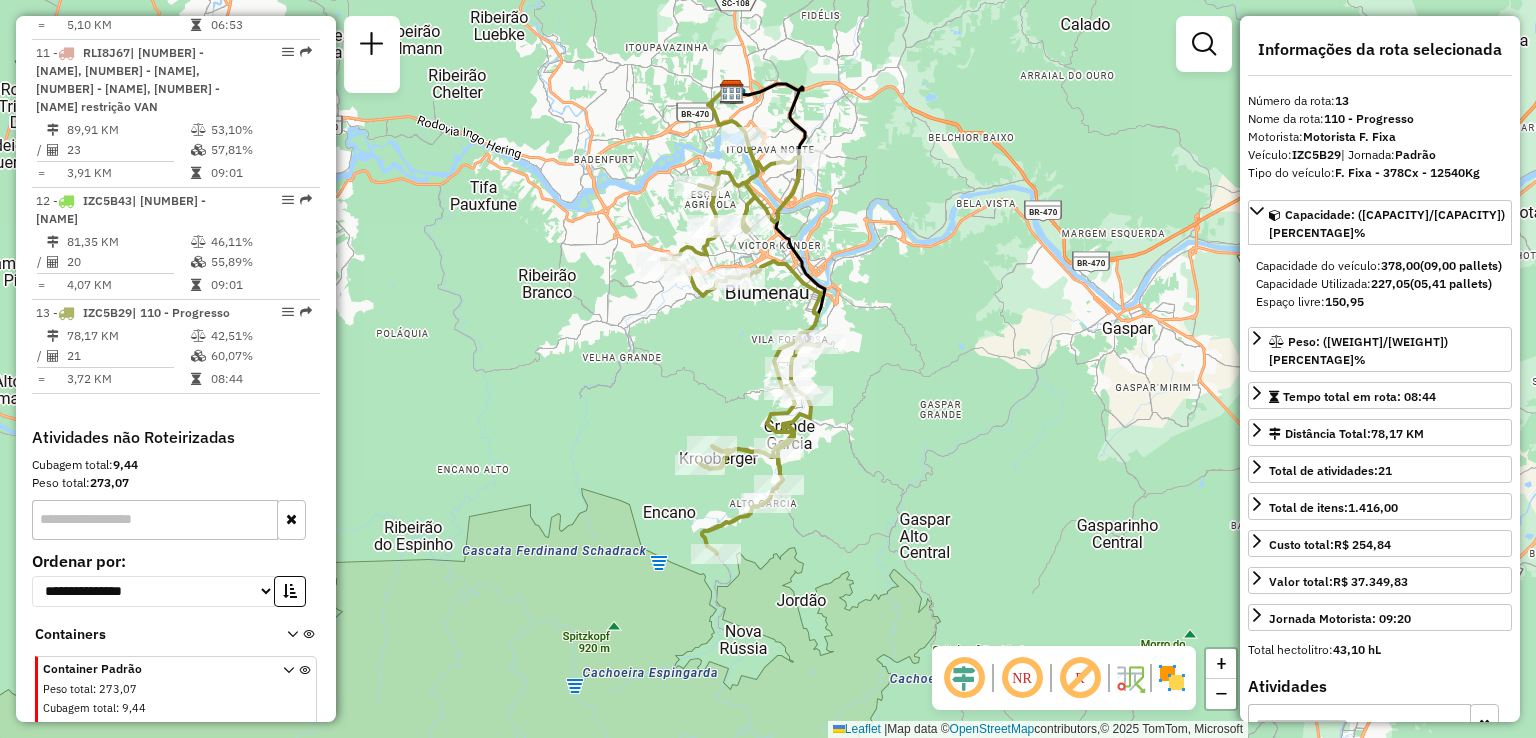 drag, startPoint x: 932, startPoint y: 205, endPoint x: 937, endPoint y: 280, distance: 75.16648 